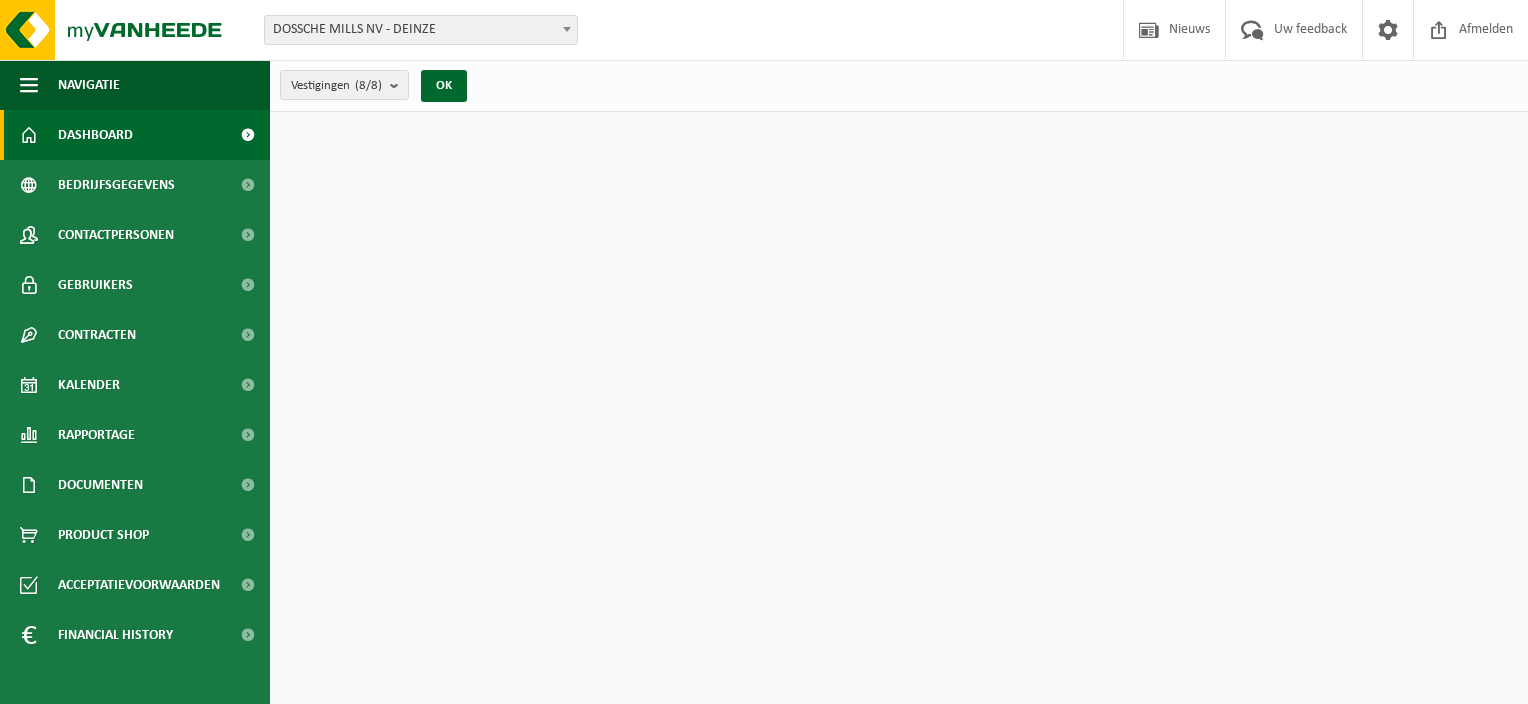 scroll, scrollTop: 0, scrollLeft: 0, axis: both 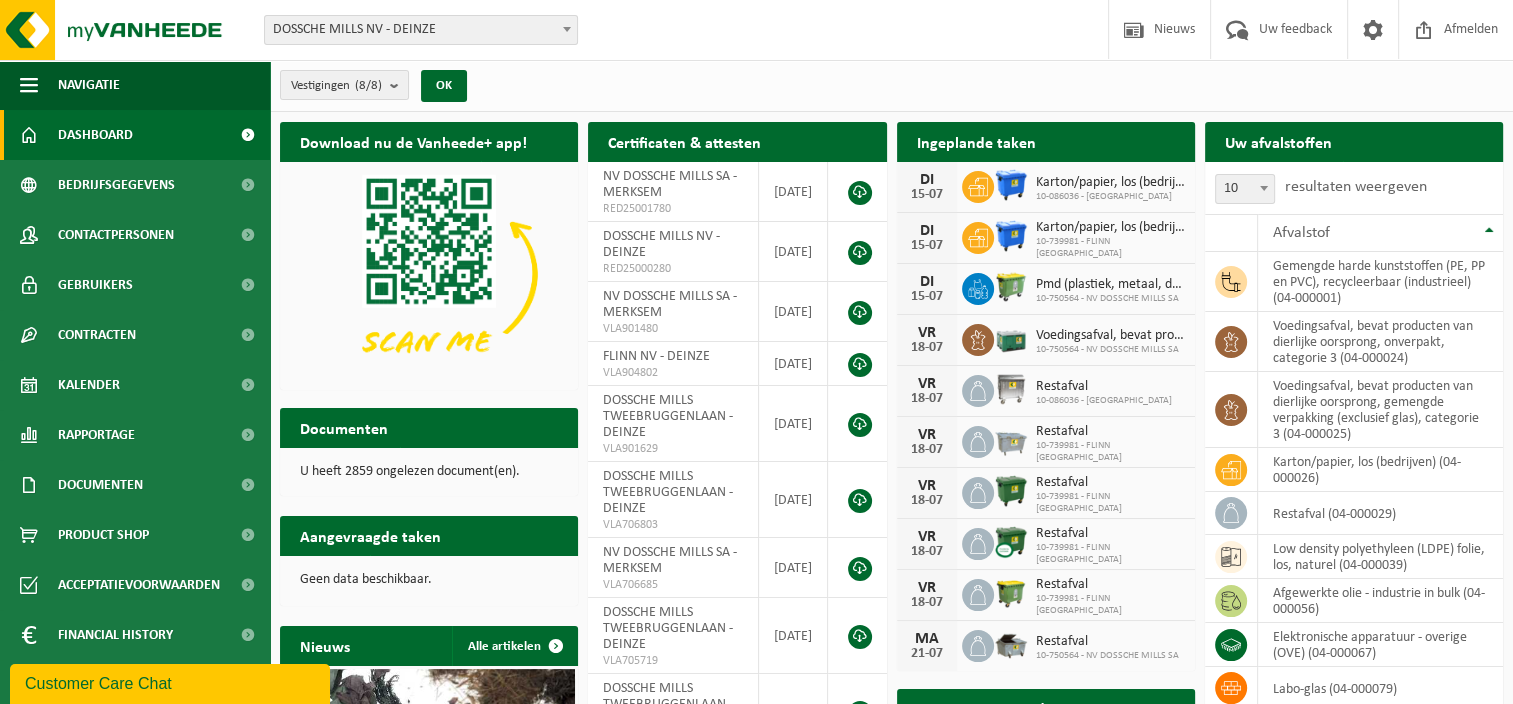 click on "DOSSCHE MILLS NV - DEINZE" at bounding box center [421, 30] 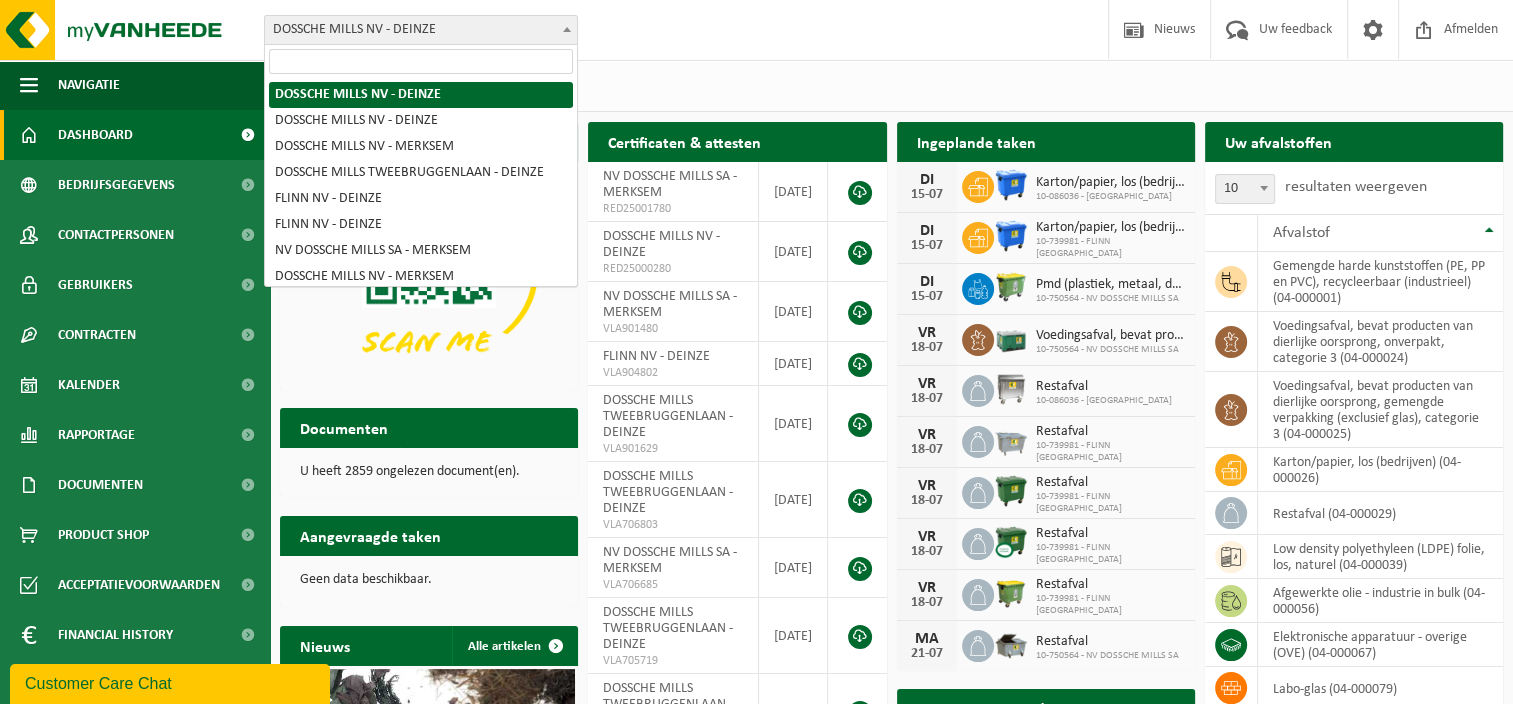 click on "Vestiging:       DOSSCHE MILLS NV - DEINZE DOSSCHE MILLS NV - DEINZE DOSSCHE MILLS NV - MERKSEM DOSSCHE MILLS TWEEBRUGGENLAAN - DEINZE FLINN NV - DEINZE FLINN NV - DEINZE NV DOSSCHE MILLS SA - MERKSEM DOSSCHE MILLS NV - MERKSEM   DOSSCHE MILLS NV - DEINZE          Welkom  Elisa De Roo         Nieuws         Uw feedback               Afmelden" at bounding box center (756, 30) 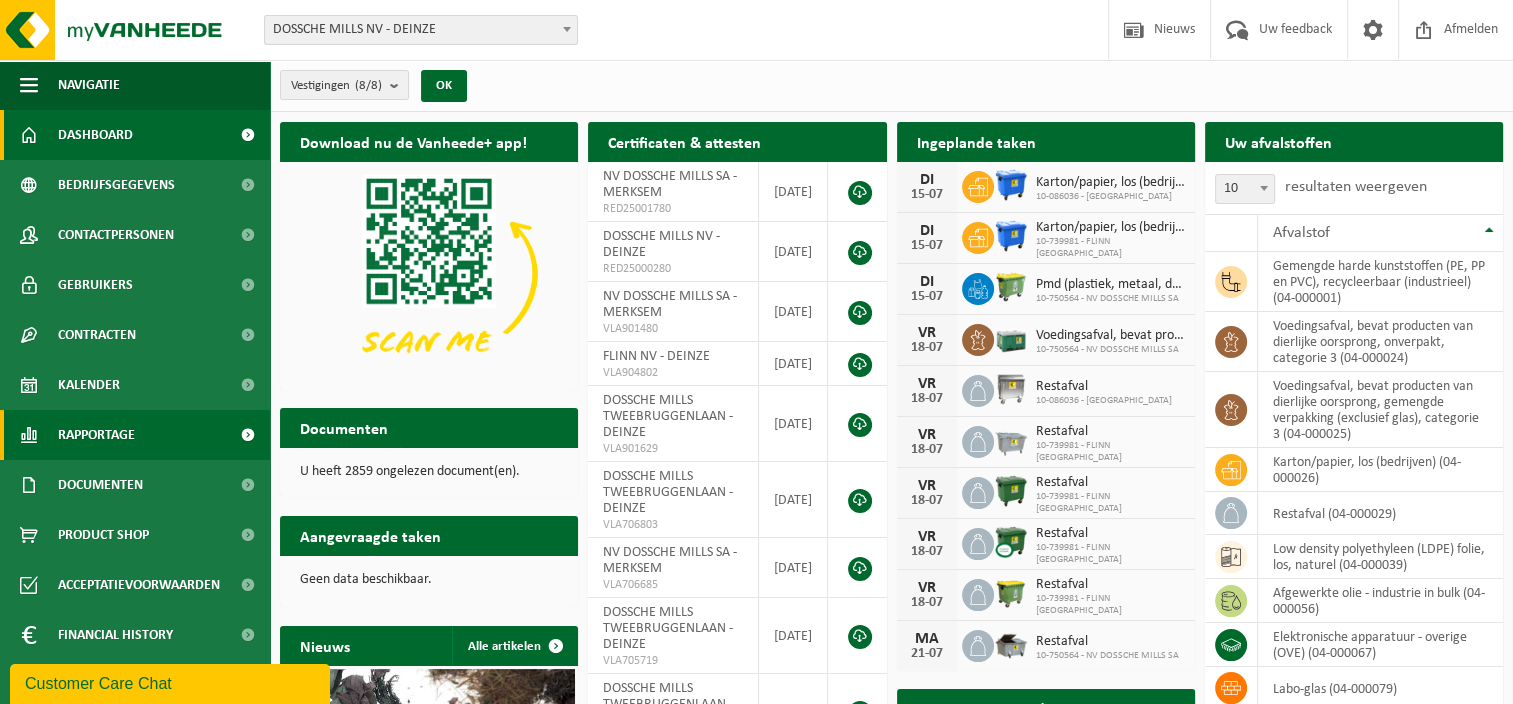 click on "Rapportage" at bounding box center (96, 435) 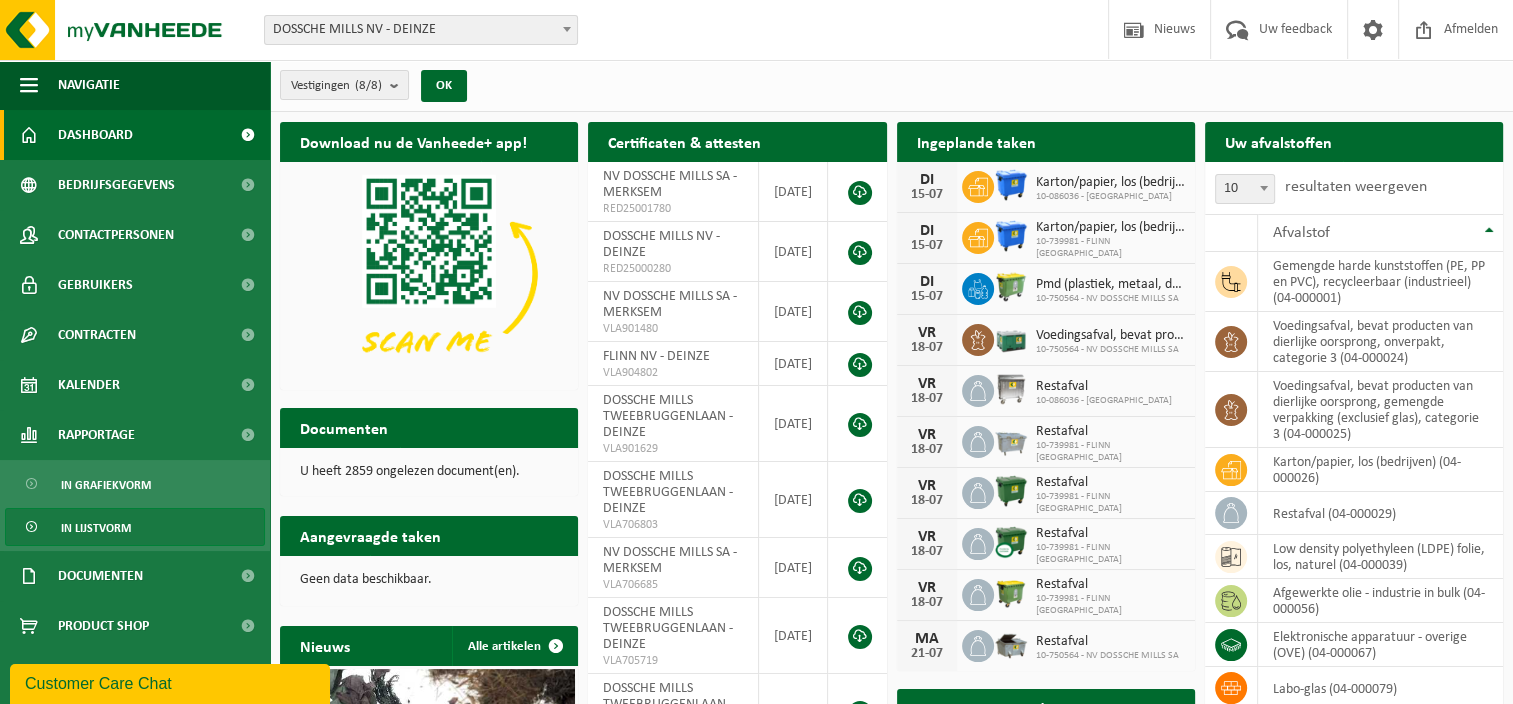 click on "In lijstvorm" at bounding box center [96, 528] 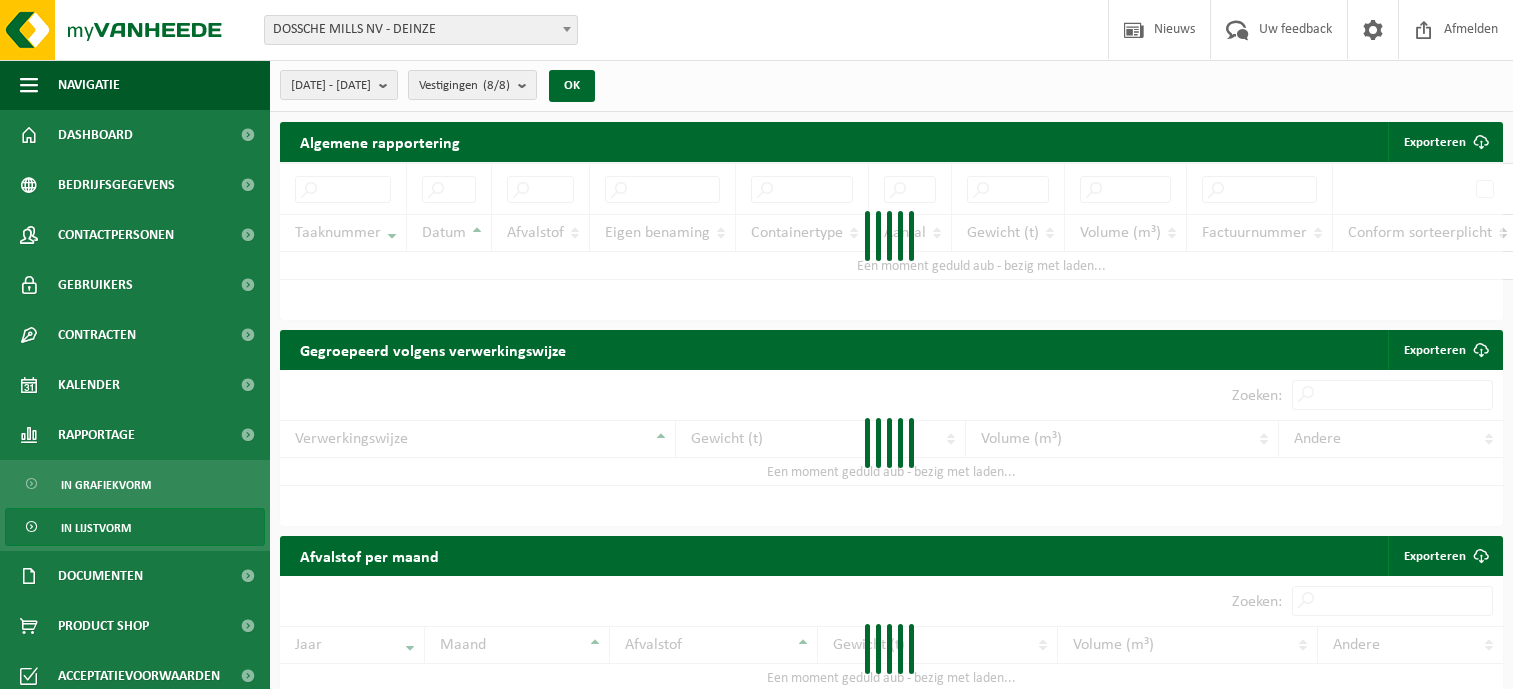 scroll, scrollTop: 0, scrollLeft: 0, axis: both 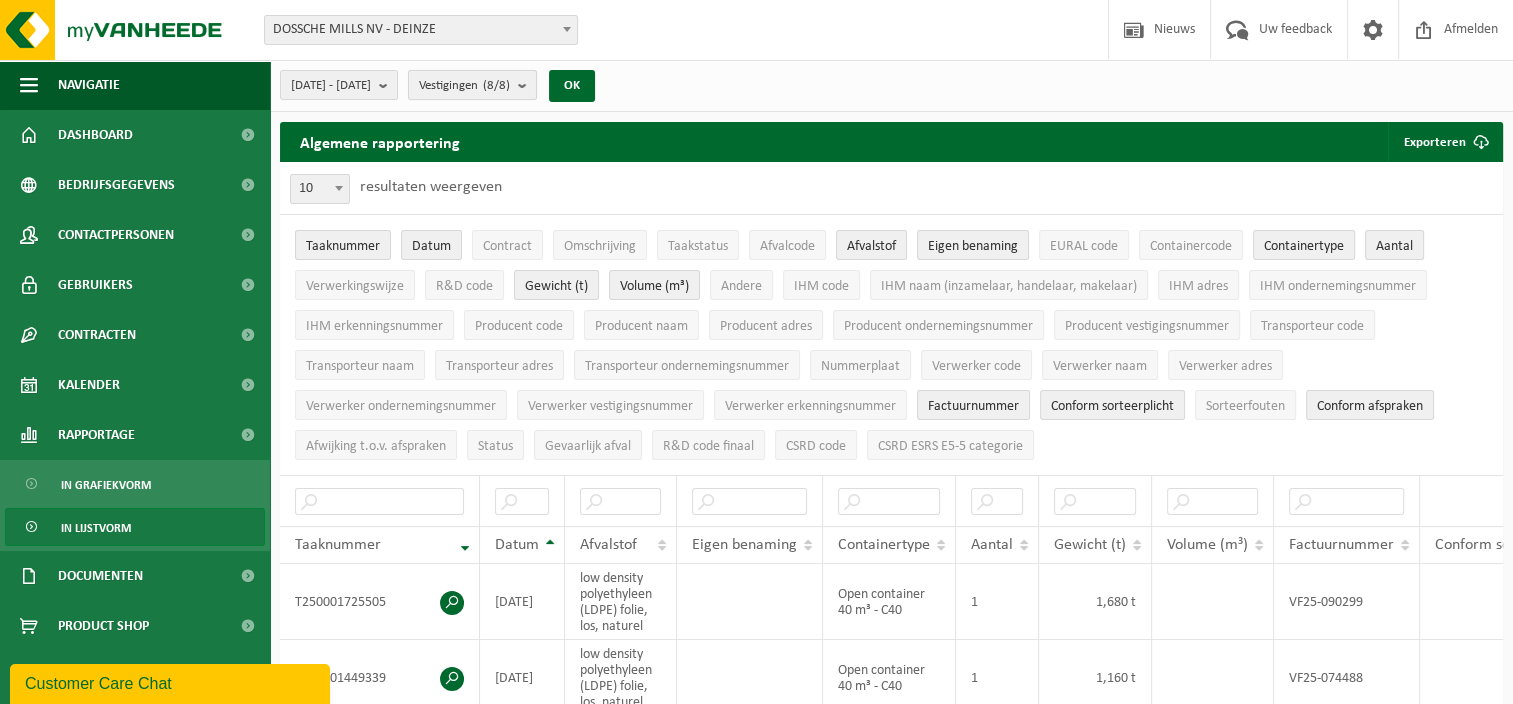 click at bounding box center [527, 85] 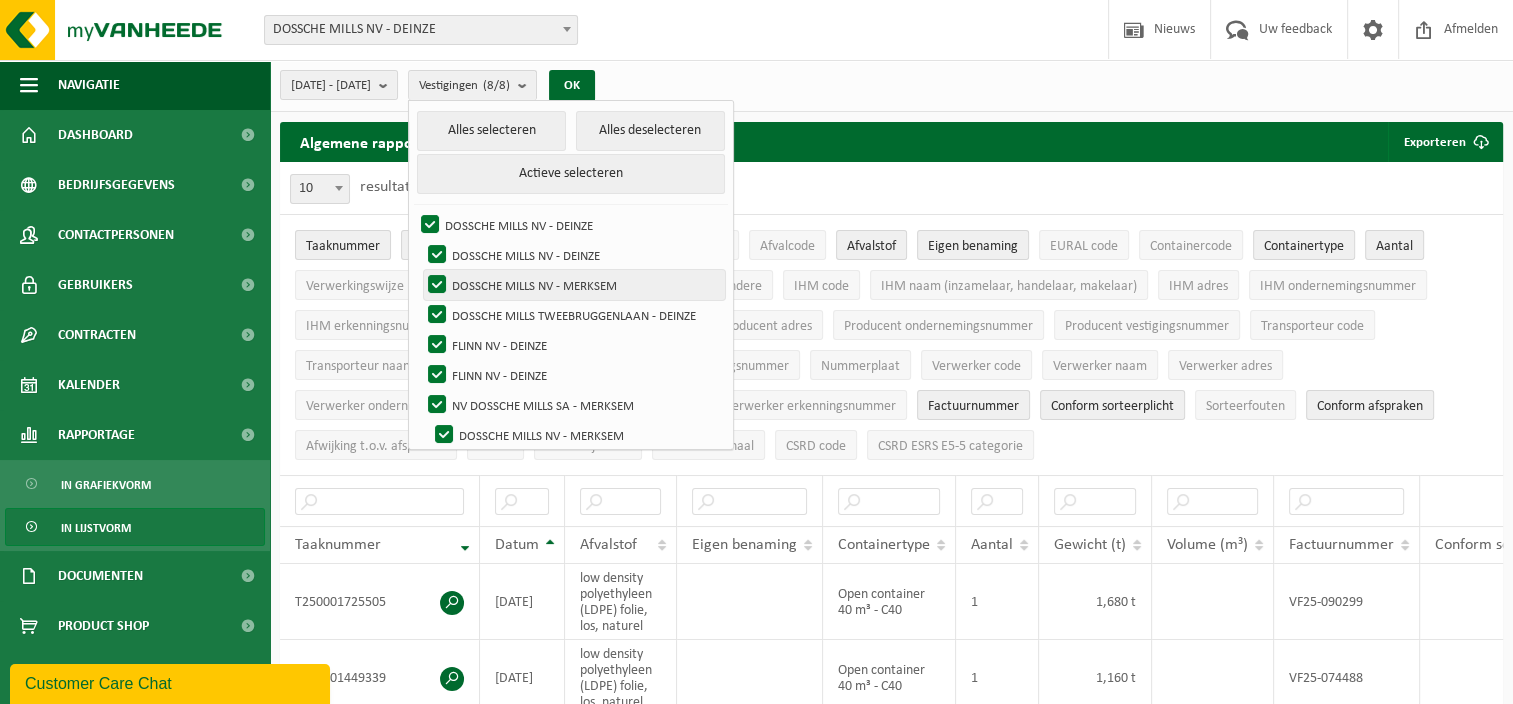 click on "DOSSCHE MILLS NV - MERKSEM" at bounding box center [574, 285] 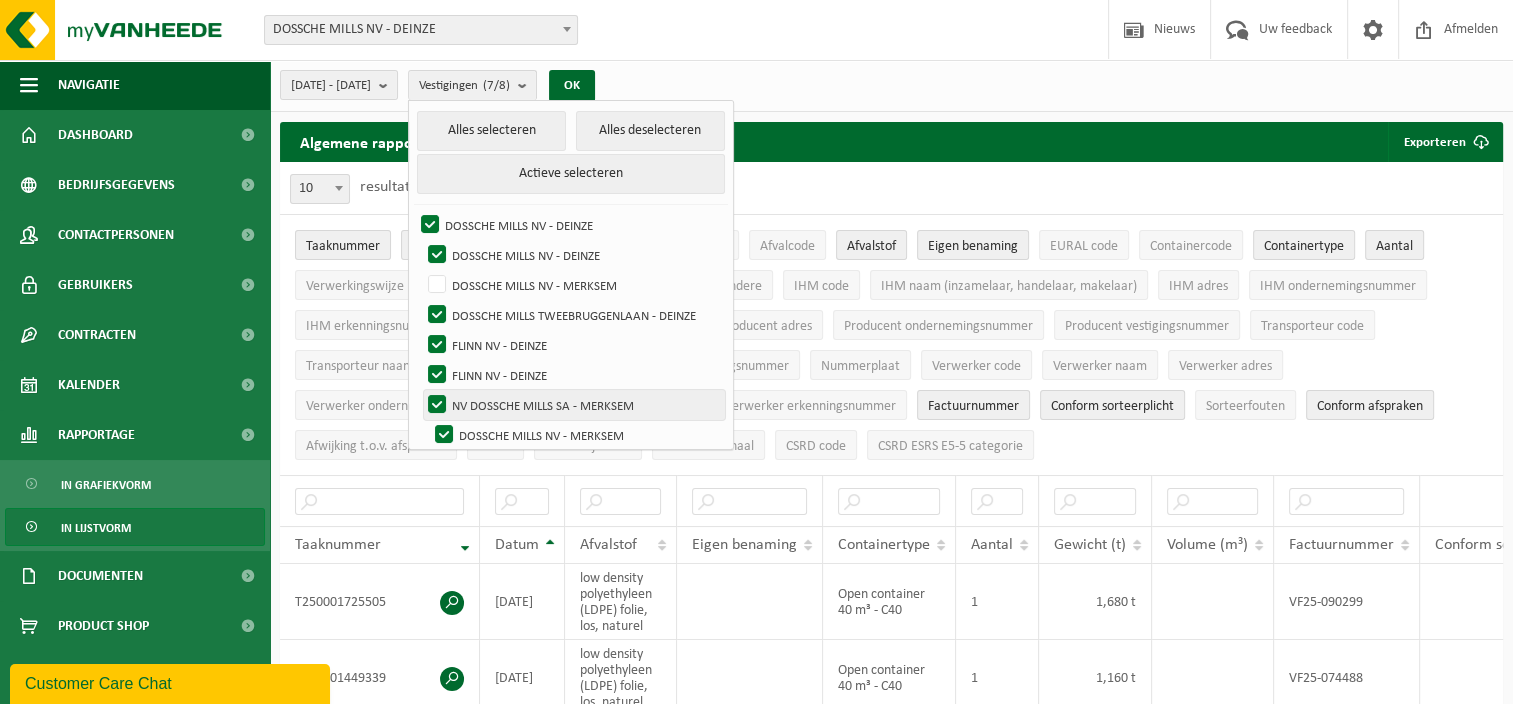 click on "NV DOSSCHE MILLS SA - MERKSEM" at bounding box center (574, 405) 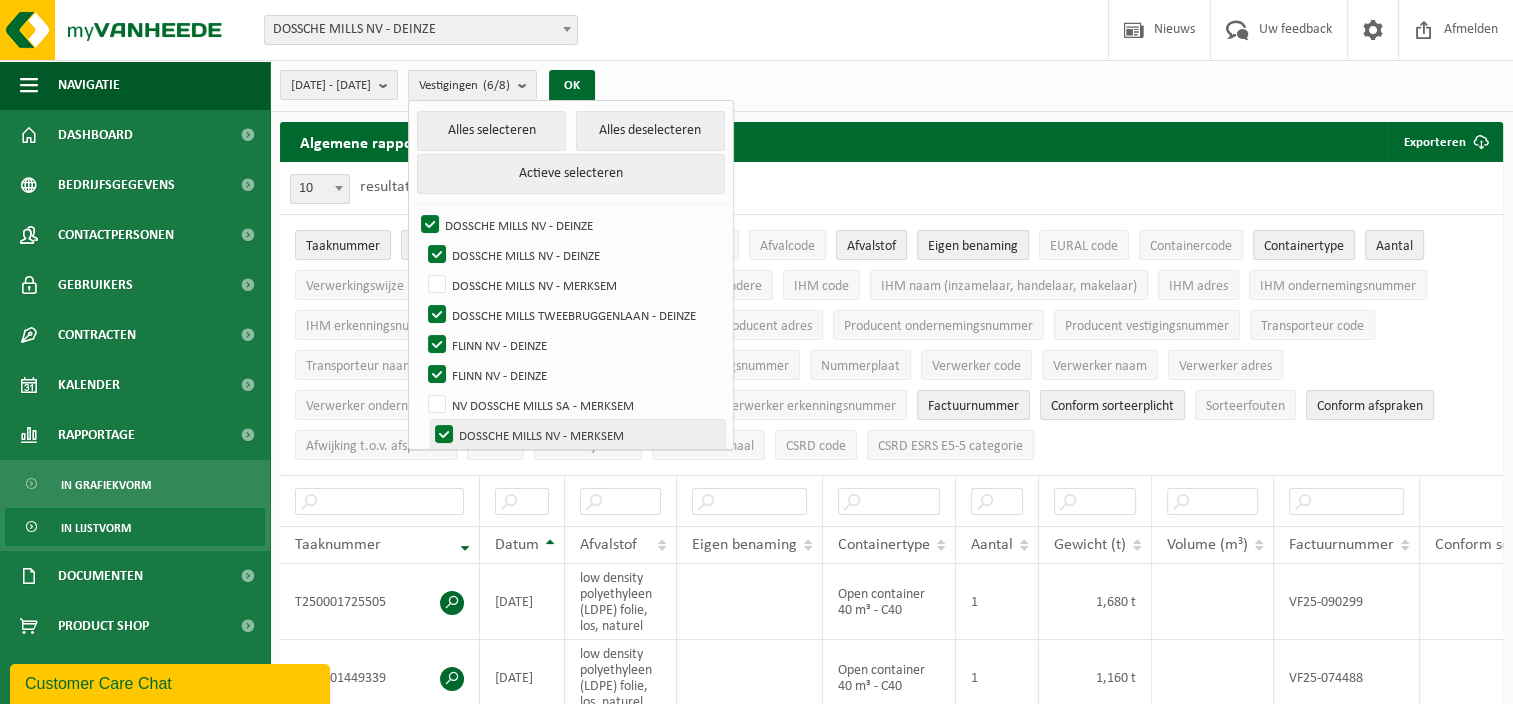 click on "DOSSCHE MILLS NV - MERKSEM" at bounding box center (578, 435) 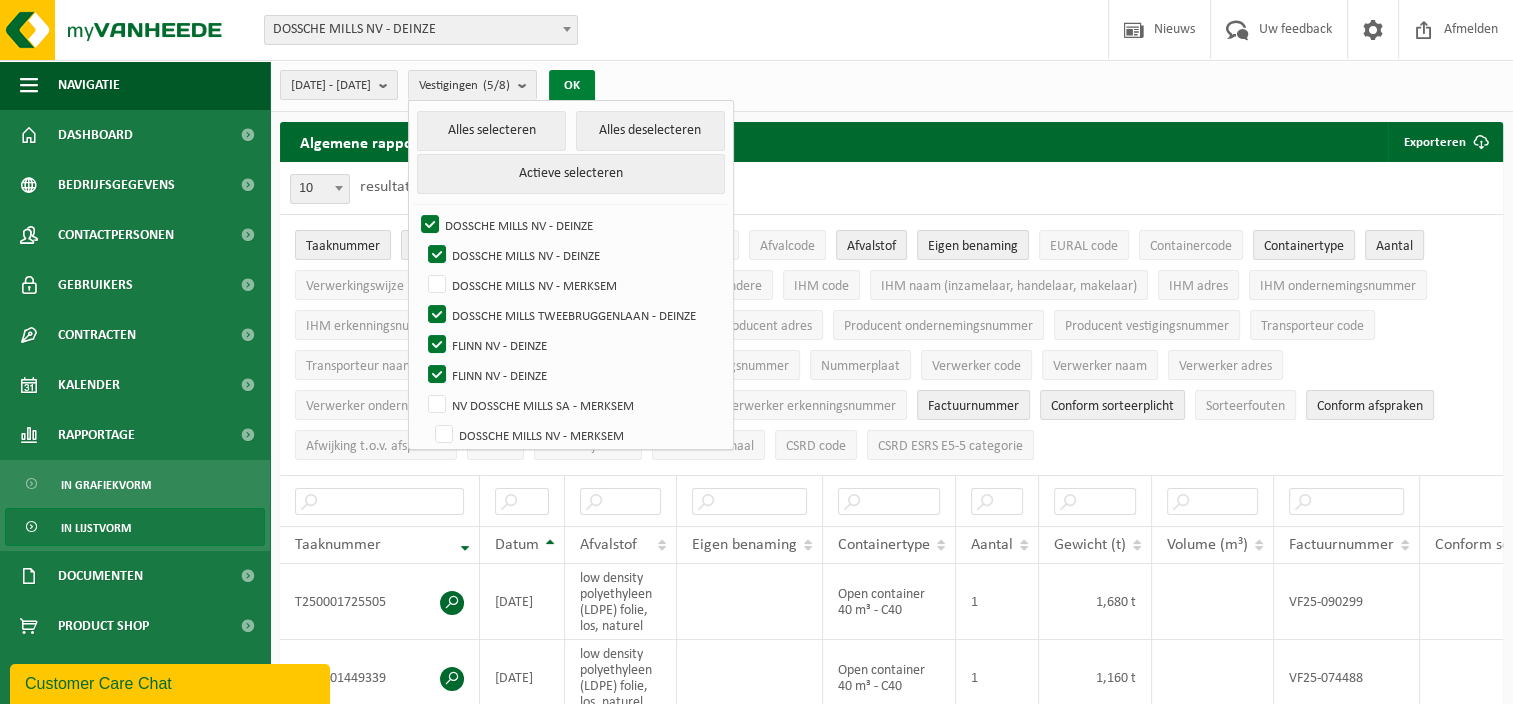 click on "OK" at bounding box center (572, 86) 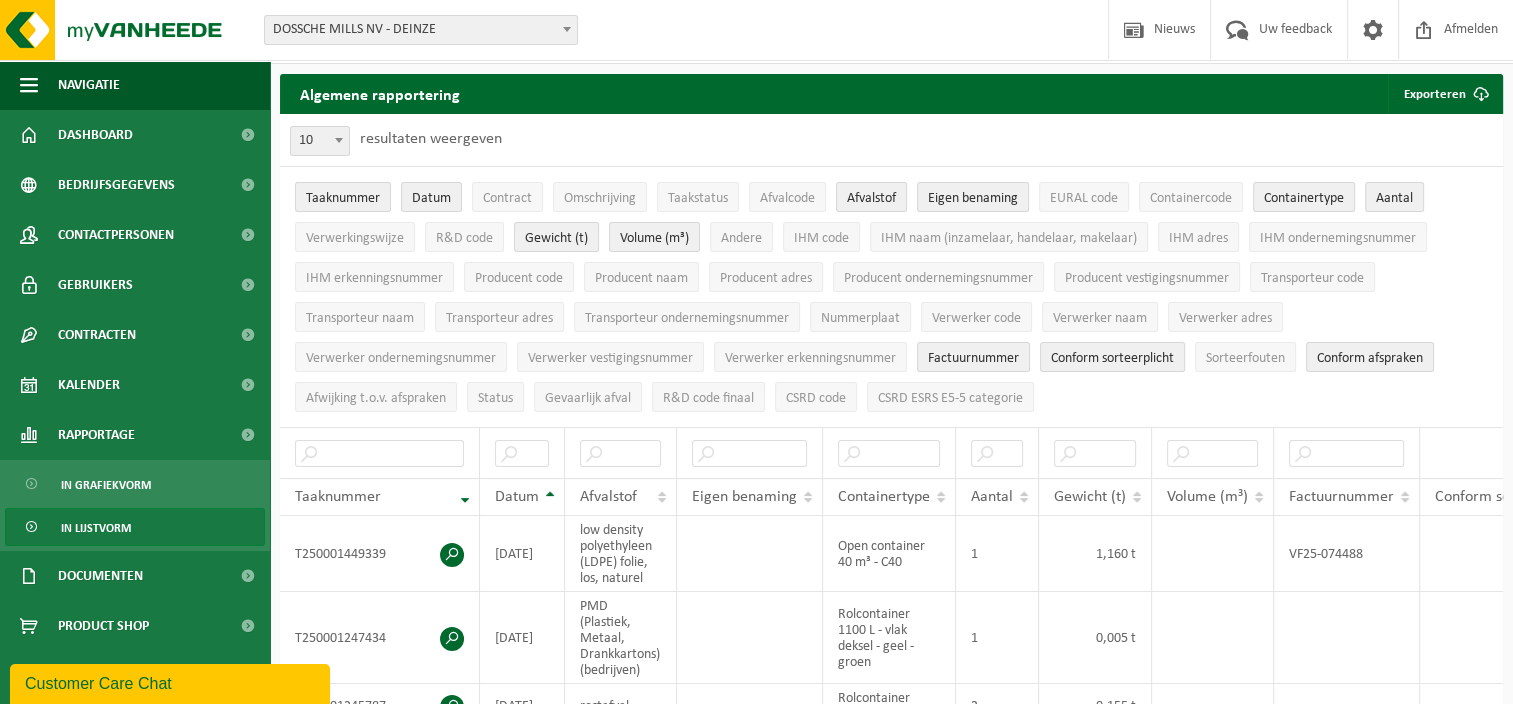 scroll, scrollTop: 0, scrollLeft: 0, axis: both 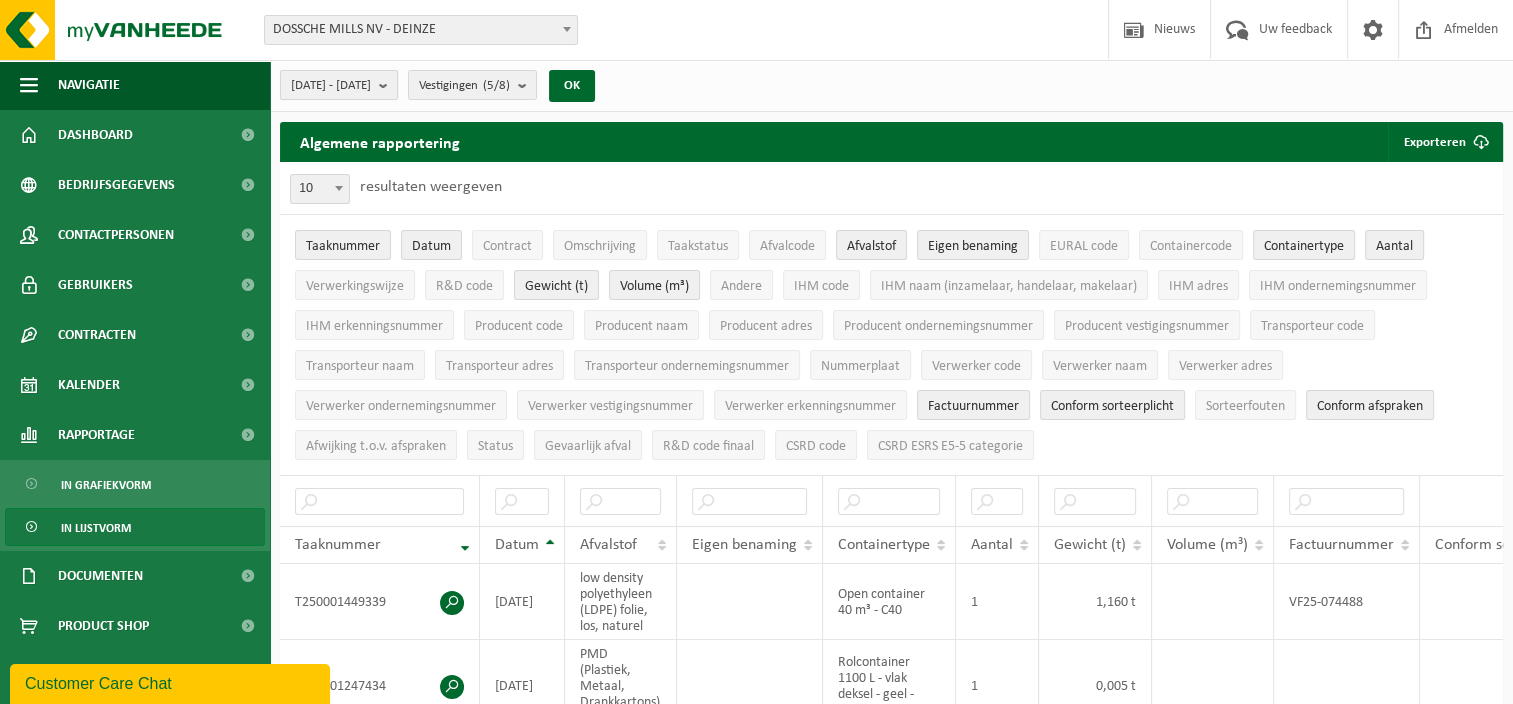 click at bounding box center (388, 85) 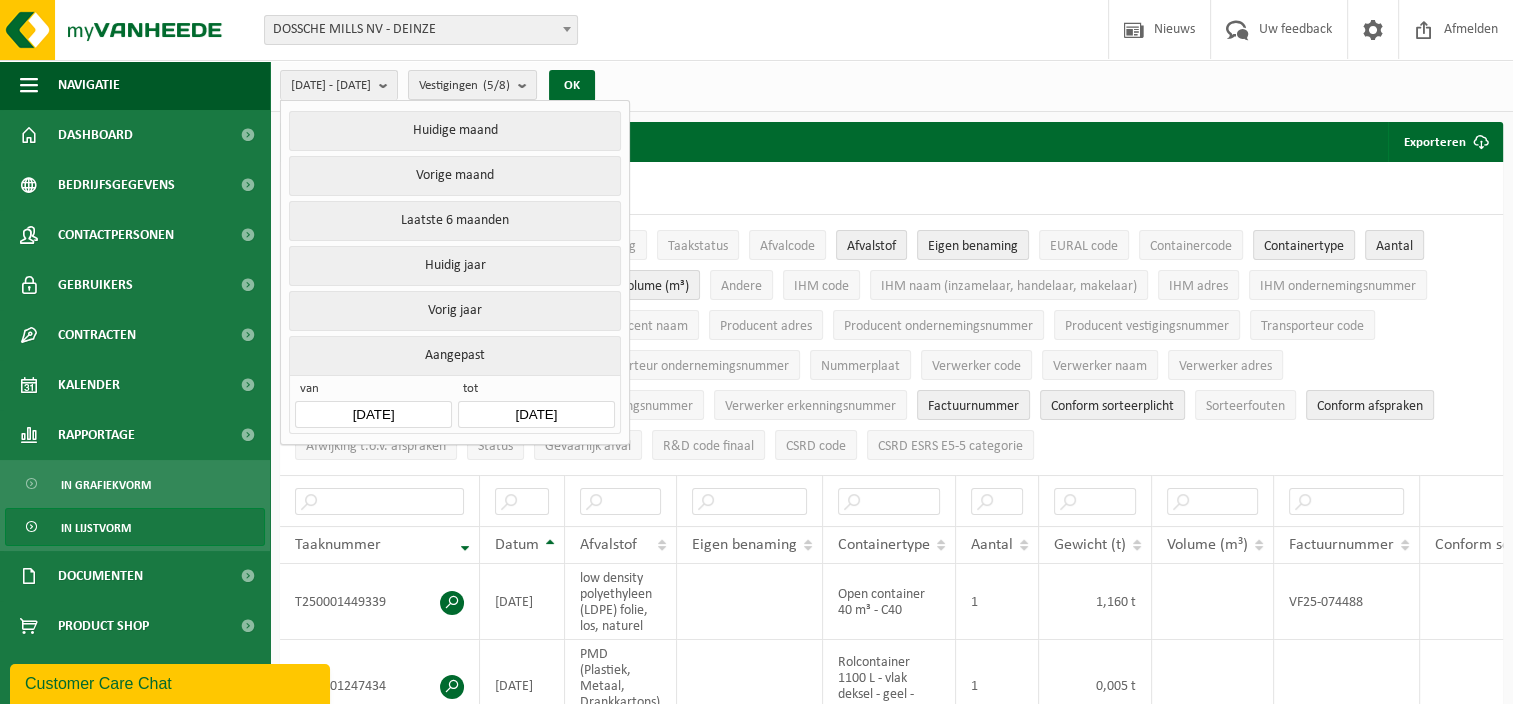 click on "Vorig jaar" at bounding box center (454, 311) 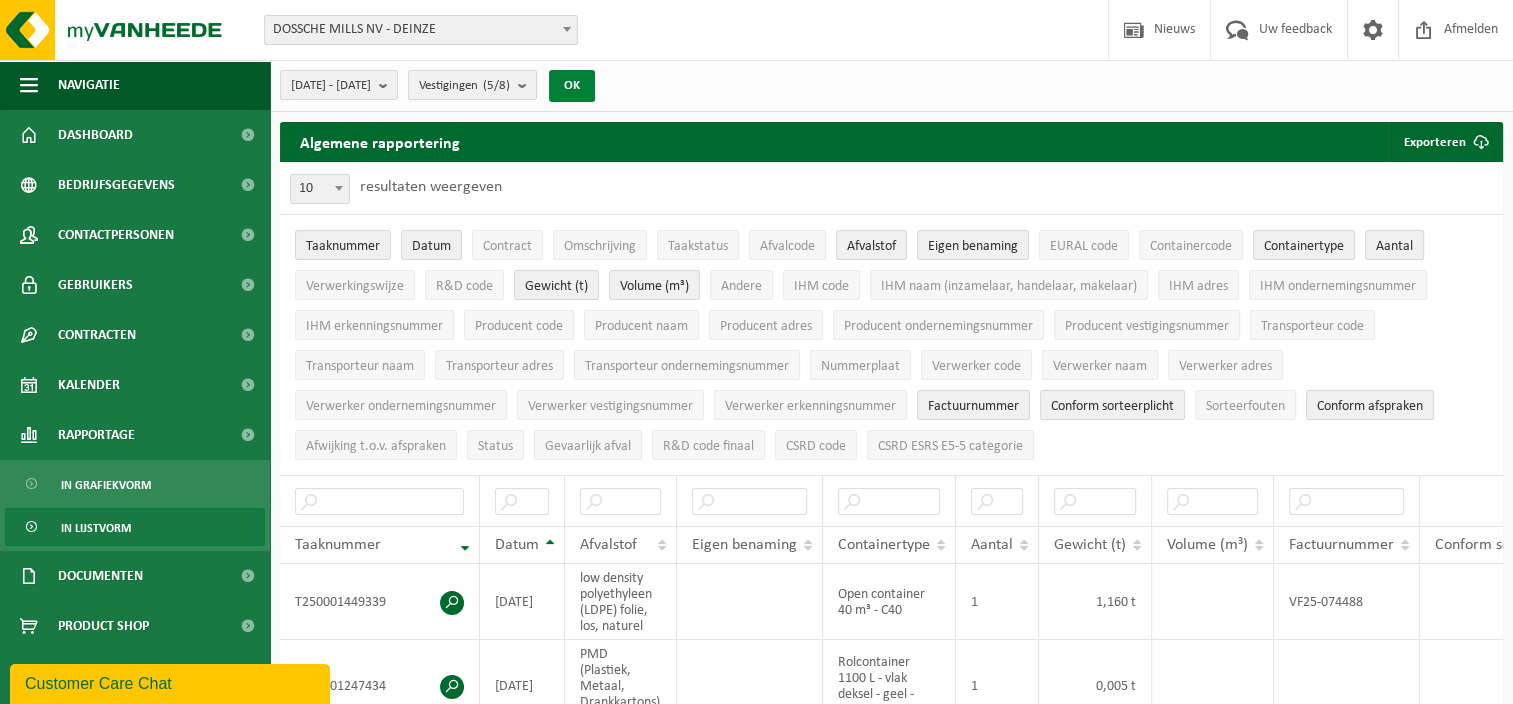 click on "OK" at bounding box center [572, 86] 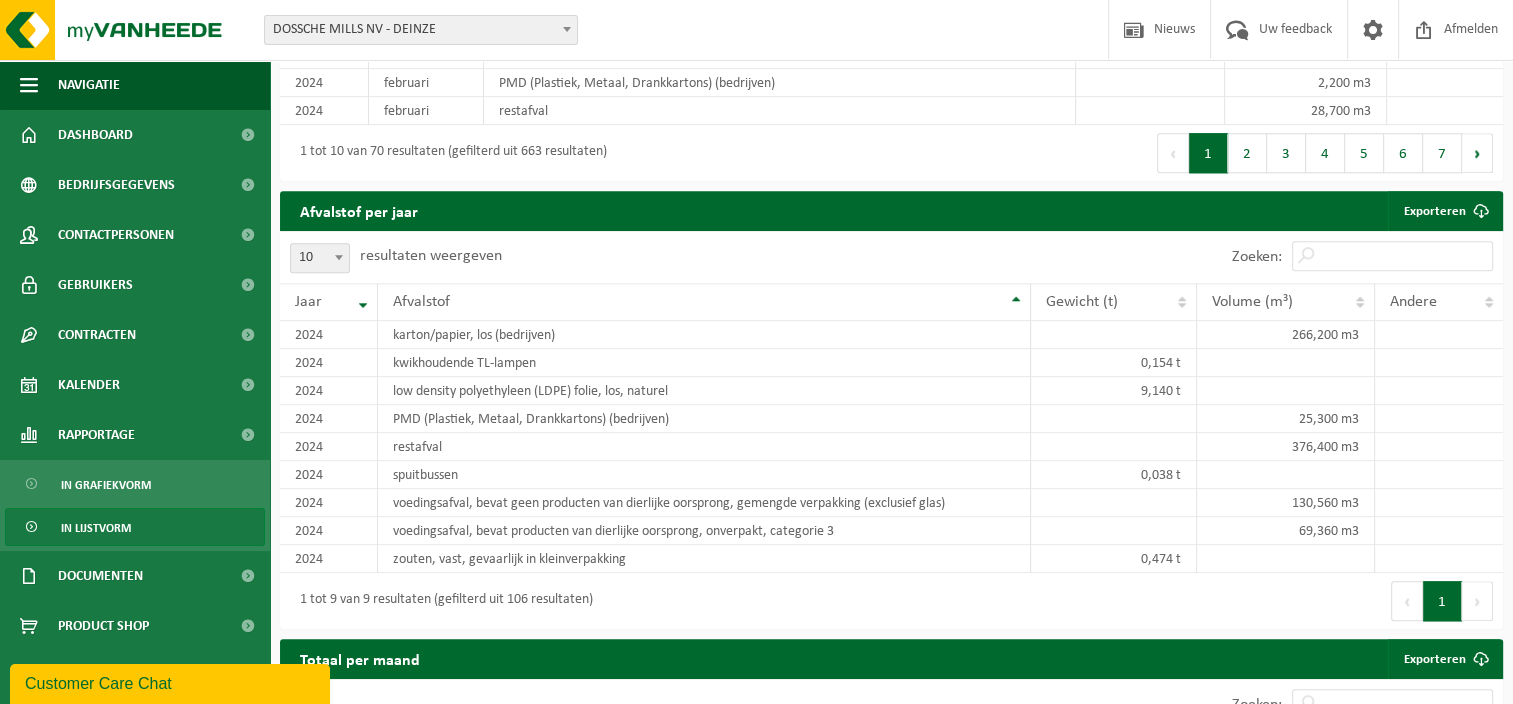 scroll, scrollTop: 2000, scrollLeft: 0, axis: vertical 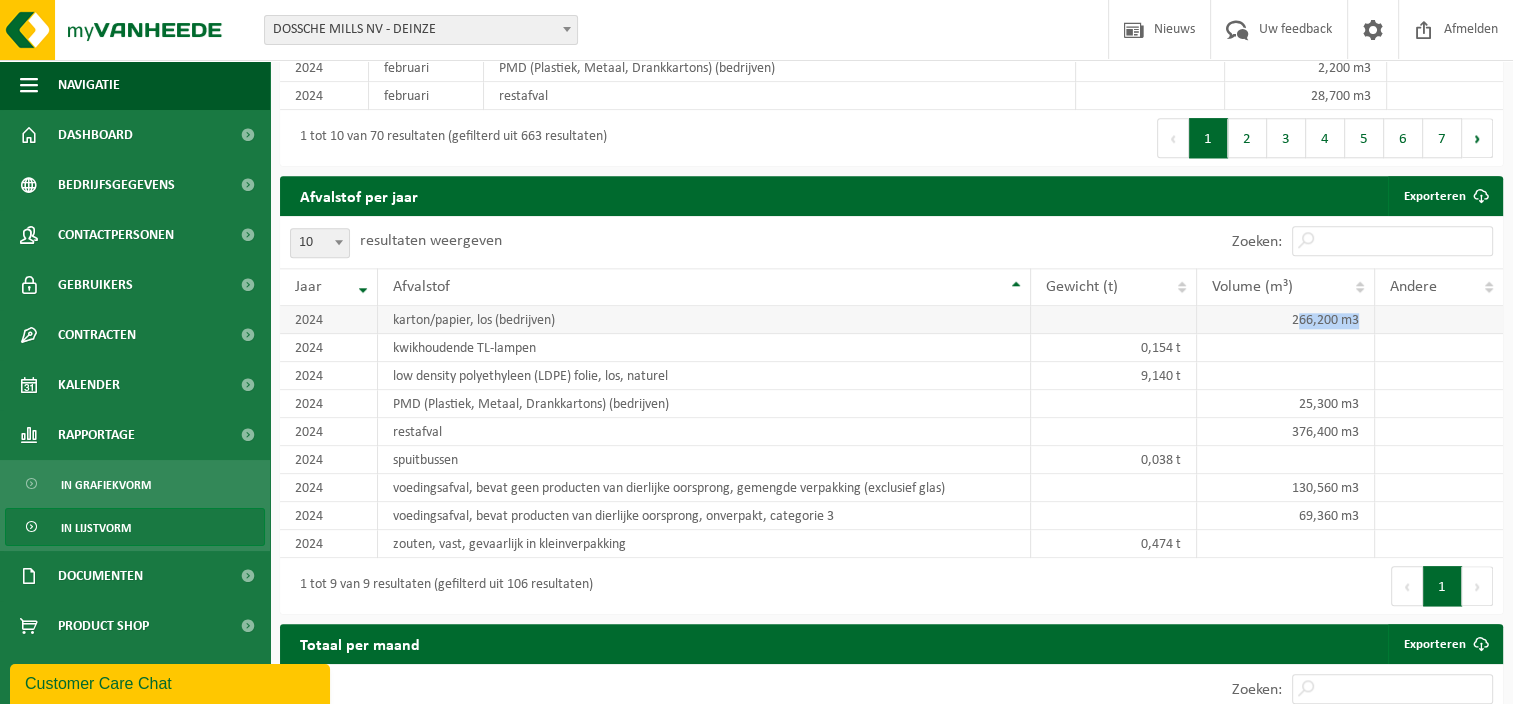 drag, startPoint x: 1296, startPoint y: 324, endPoint x: 1368, endPoint y: 325, distance: 72.00694 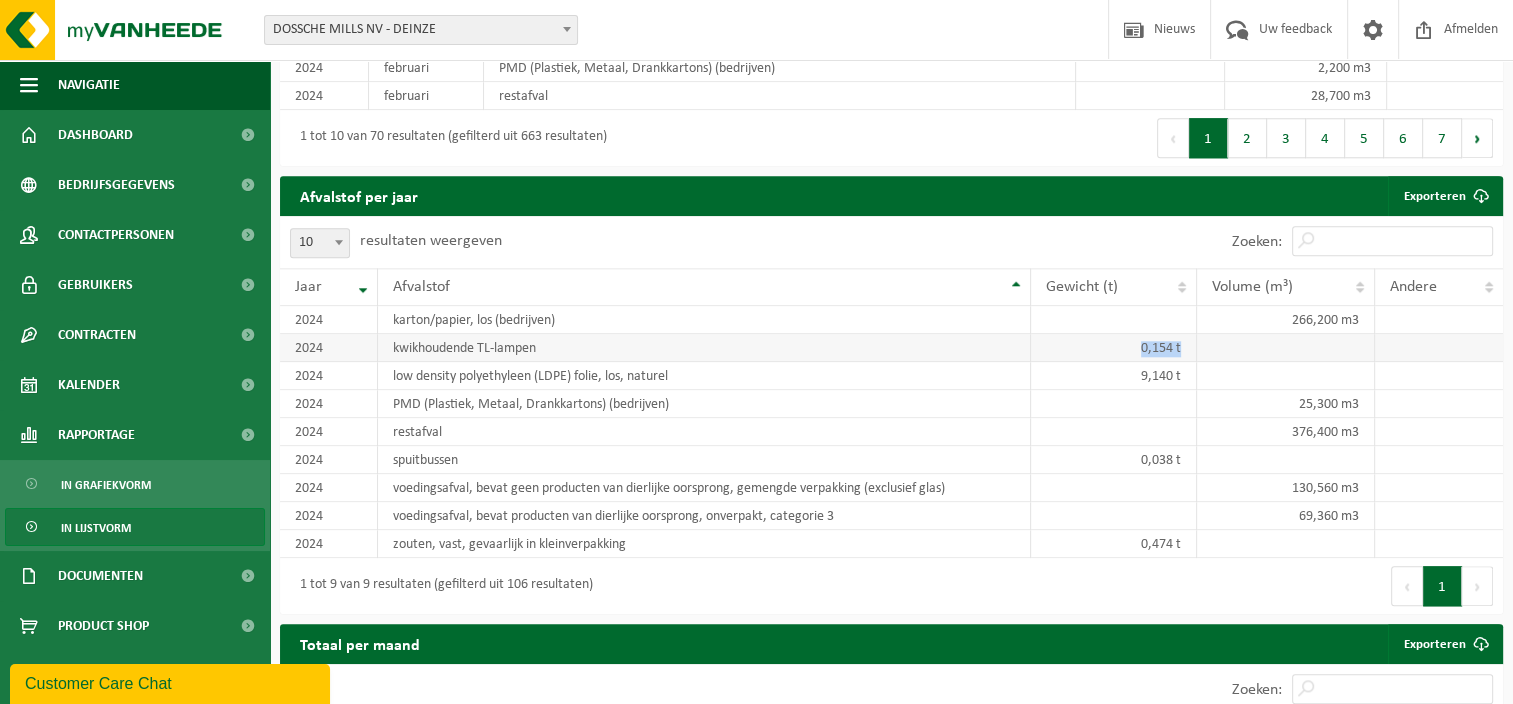 drag, startPoint x: 1181, startPoint y: 360, endPoint x: 1193, endPoint y: 359, distance: 12.0415945 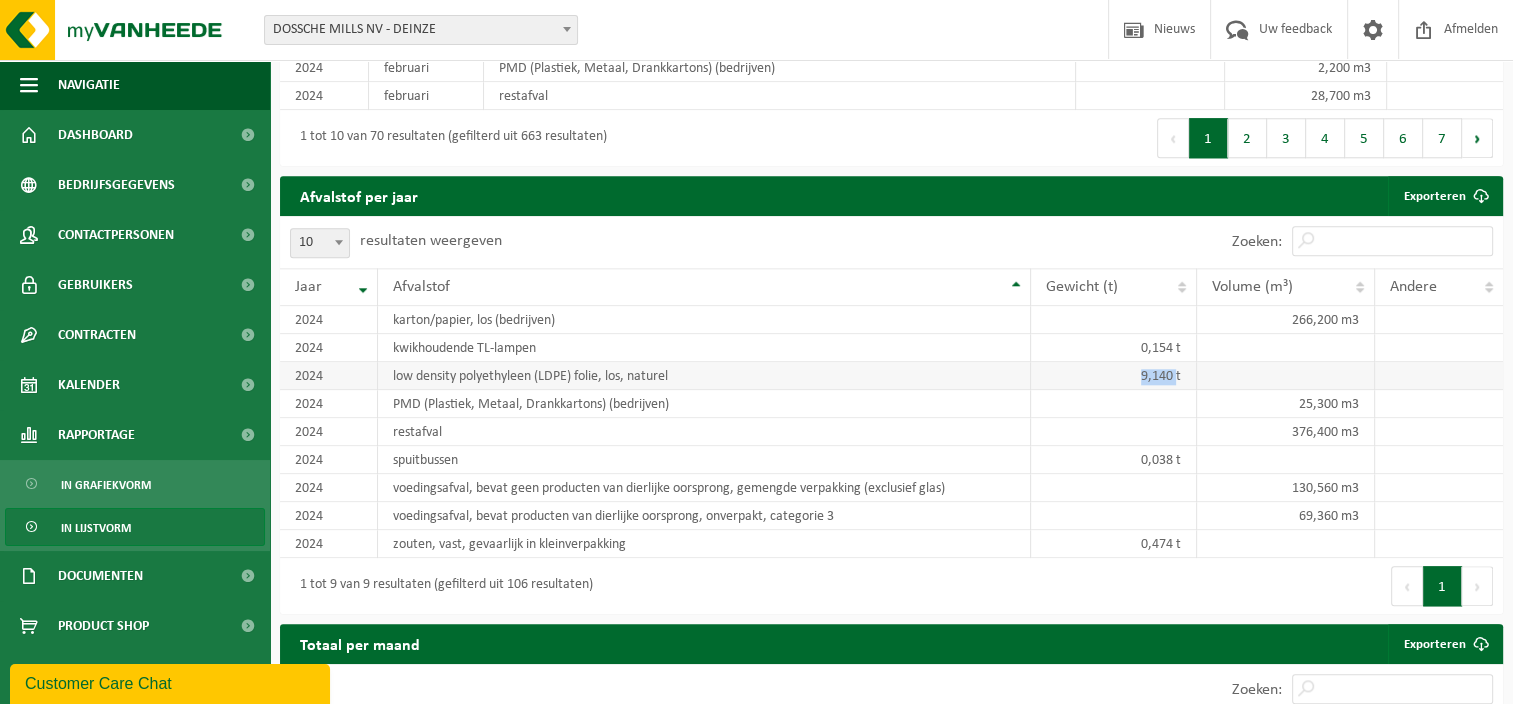 drag, startPoint x: 1193, startPoint y: 359, endPoint x: 1180, endPoint y: 380, distance: 24.698177 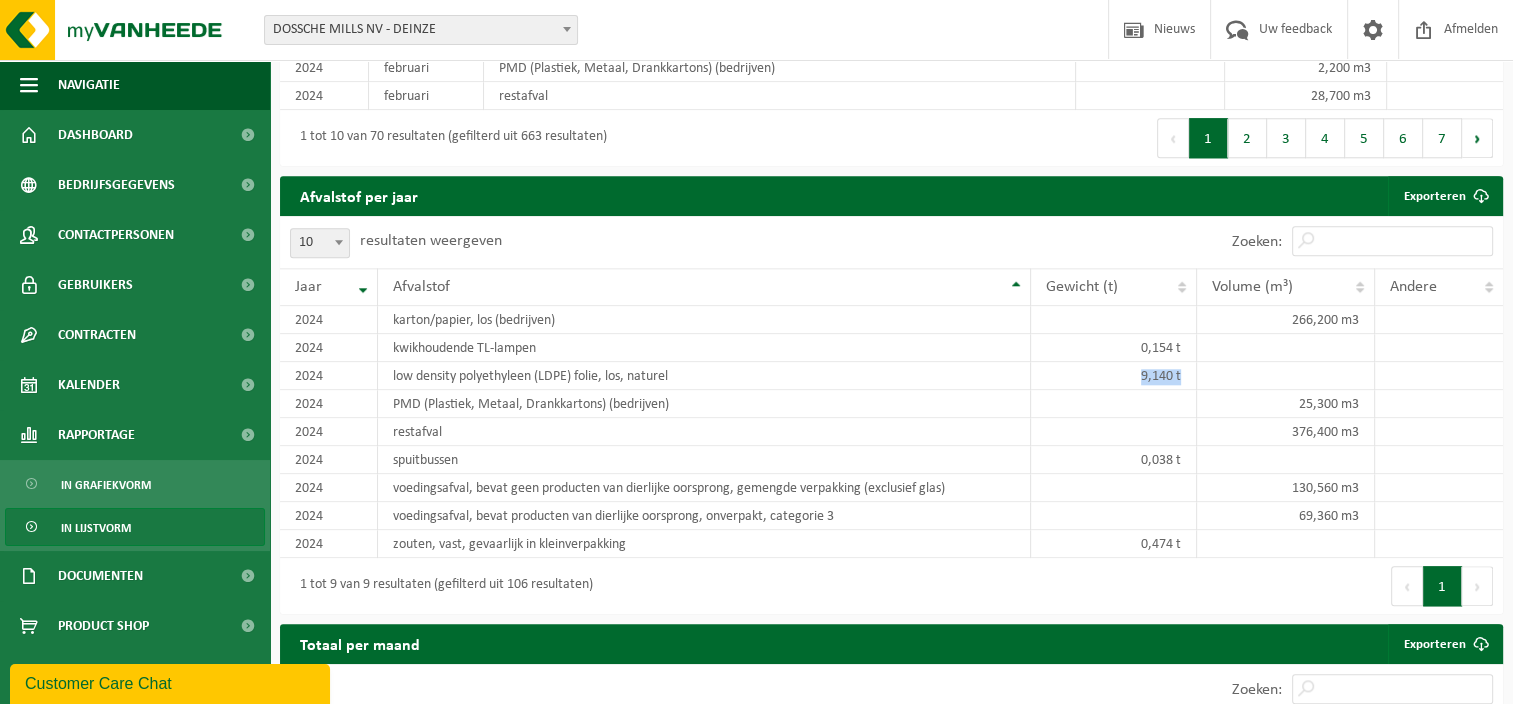 click on "Volgende" at bounding box center [1477, 586] 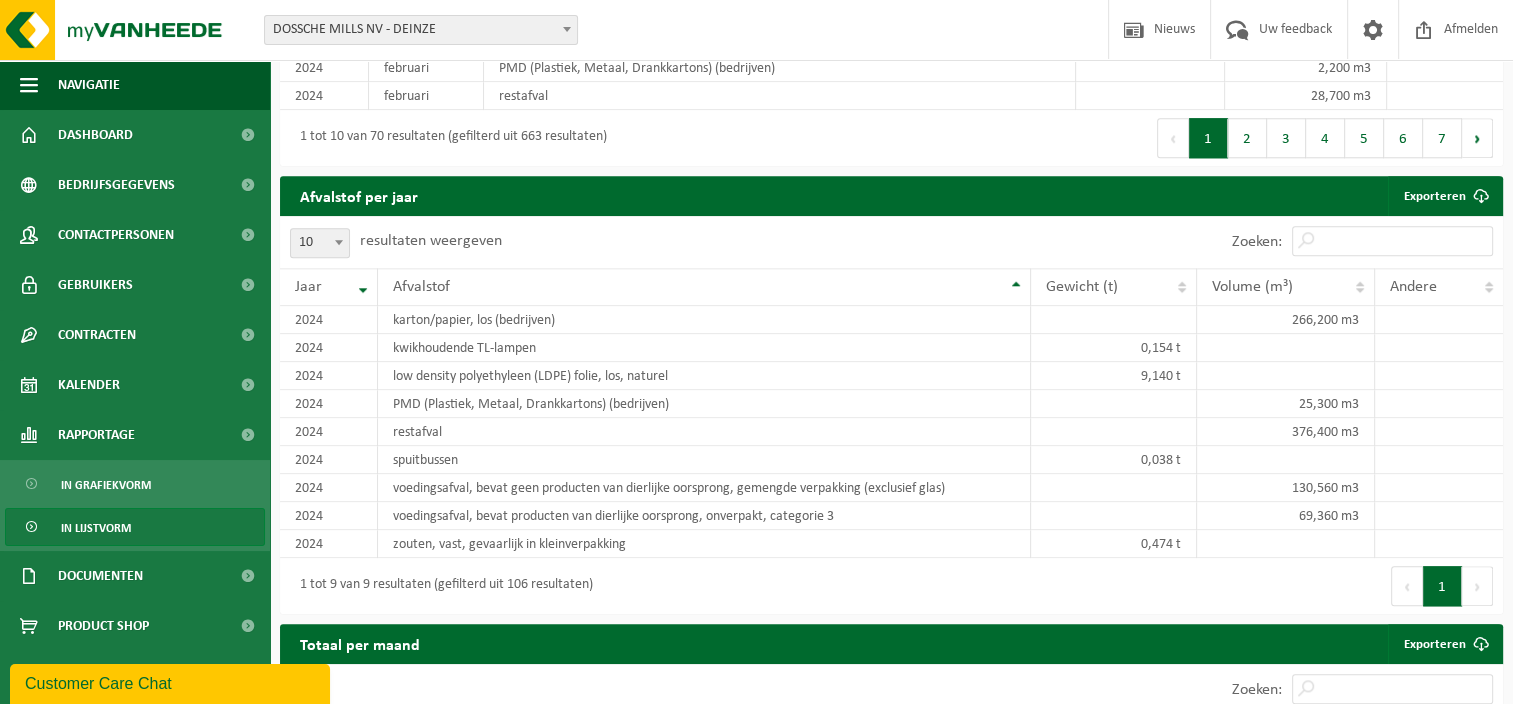 click on "1 tot 9 van 9 resultaten  (gefilterd uit 106 resultaten)" at bounding box center [586, 586] 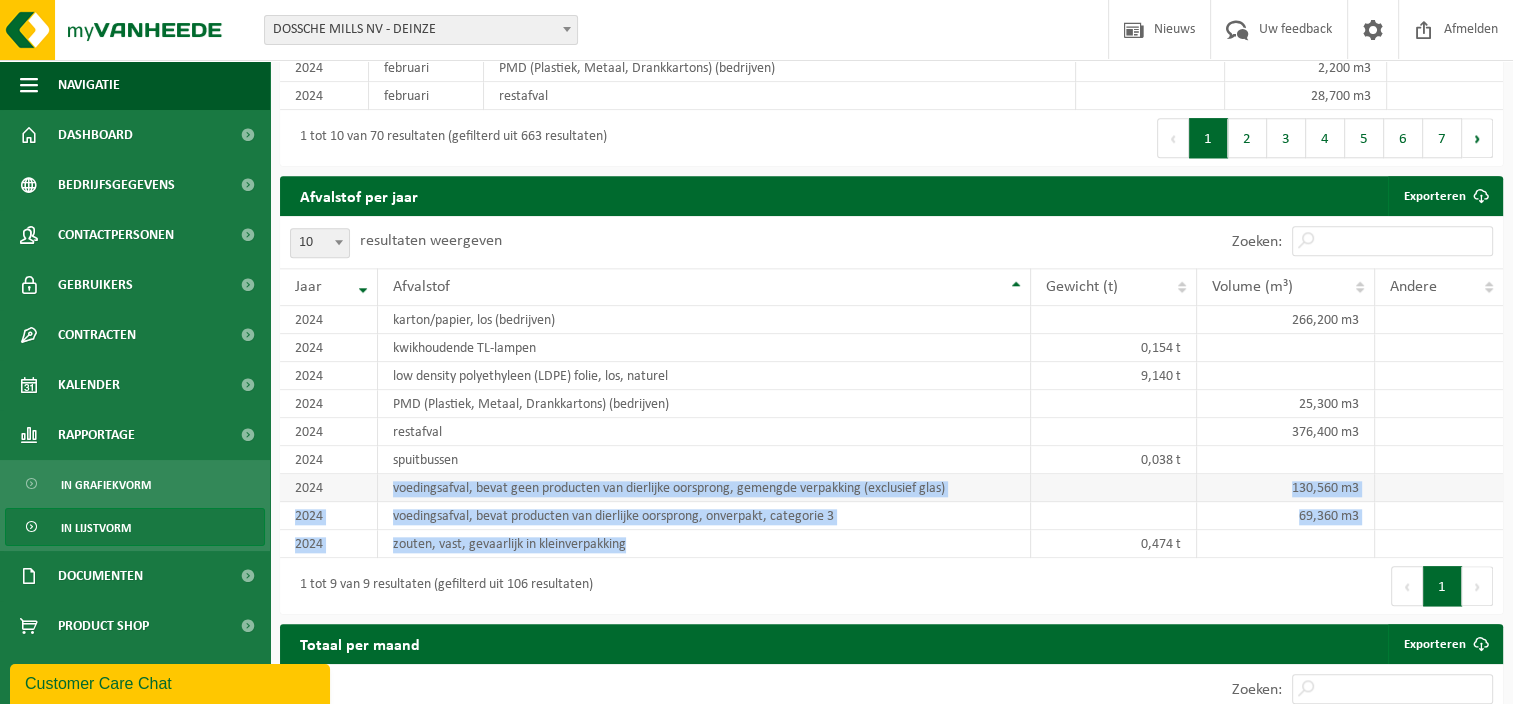drag, startPoint x: 579, startPoint y: 552, endPoint x: 384, endPoint y: 489, distance: 204.92438 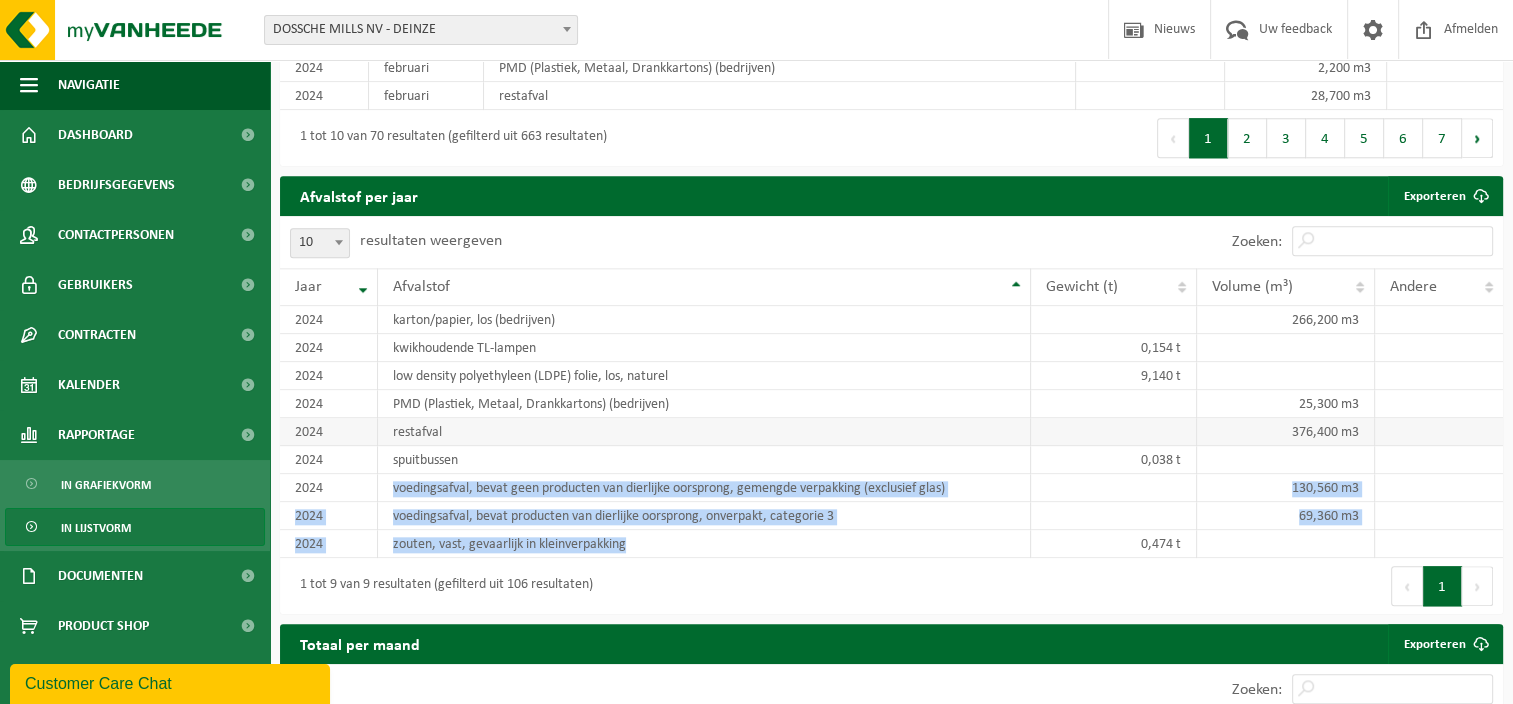 drag, startPoint x: 634, startPoint y: 444, endPoint x: 620, endPoint y: 423, distance: 25.23886 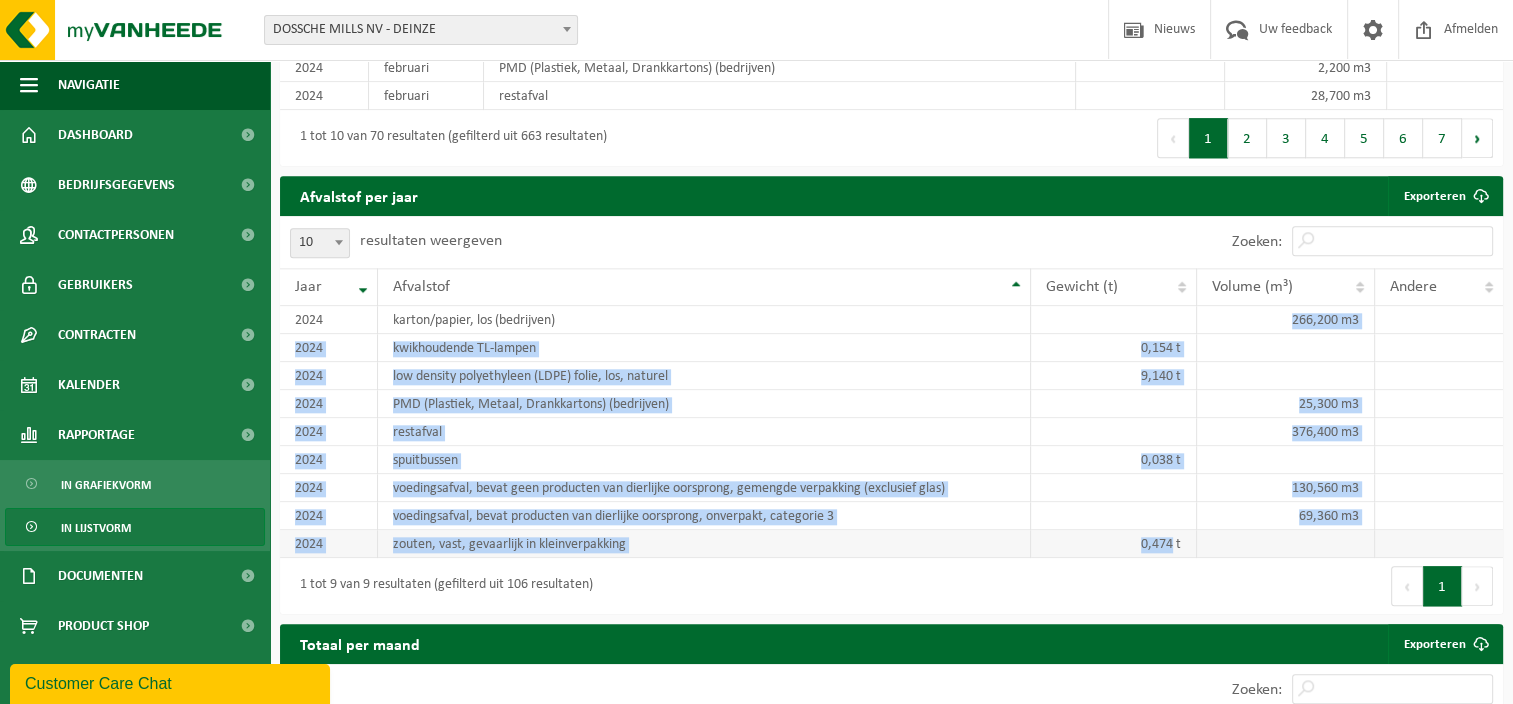 drag, startPoint x: 1160, startPoint y: 324, endPoint x: 1170, endPoint y: 544, distance: 220.22716 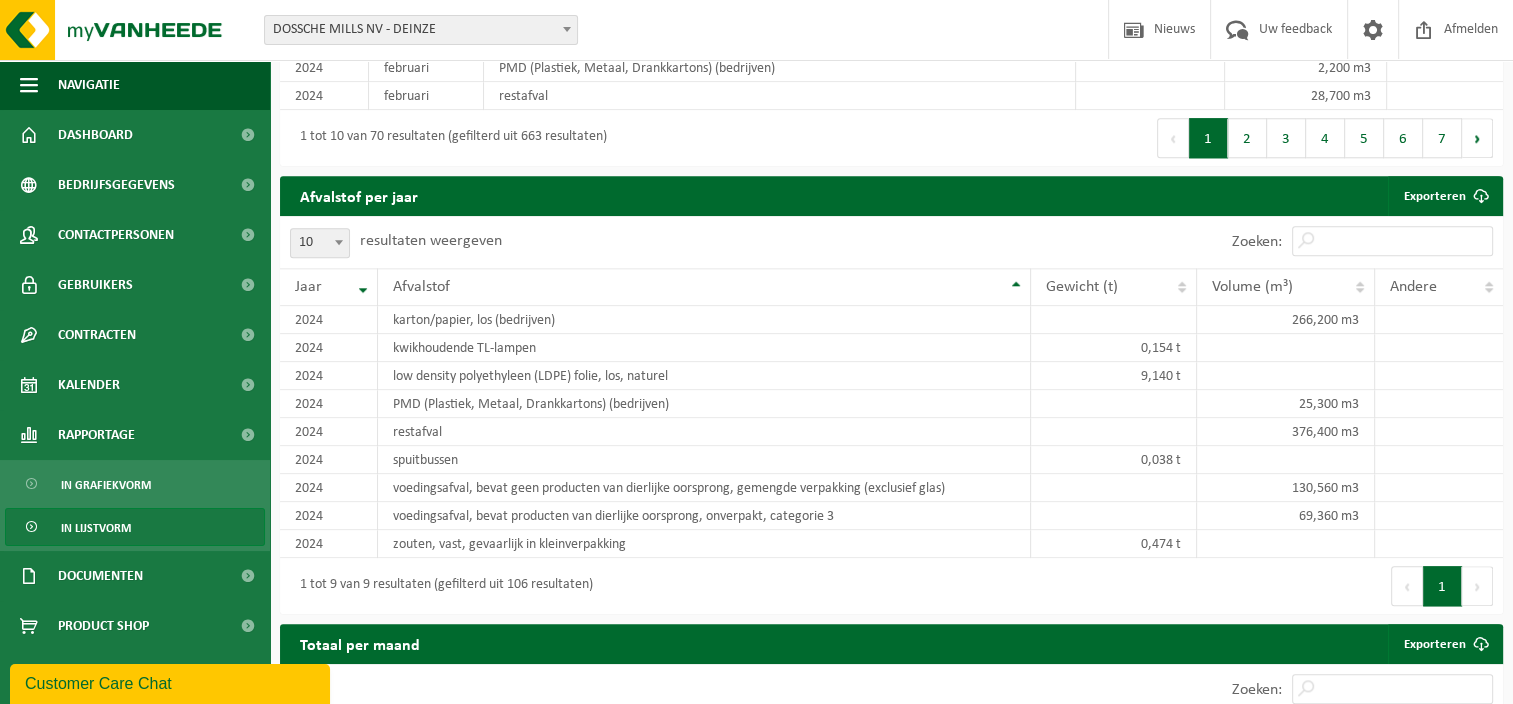 click on "Eerste Vorige 1 Volgende Laatste" at bounding box center (1198, 586) 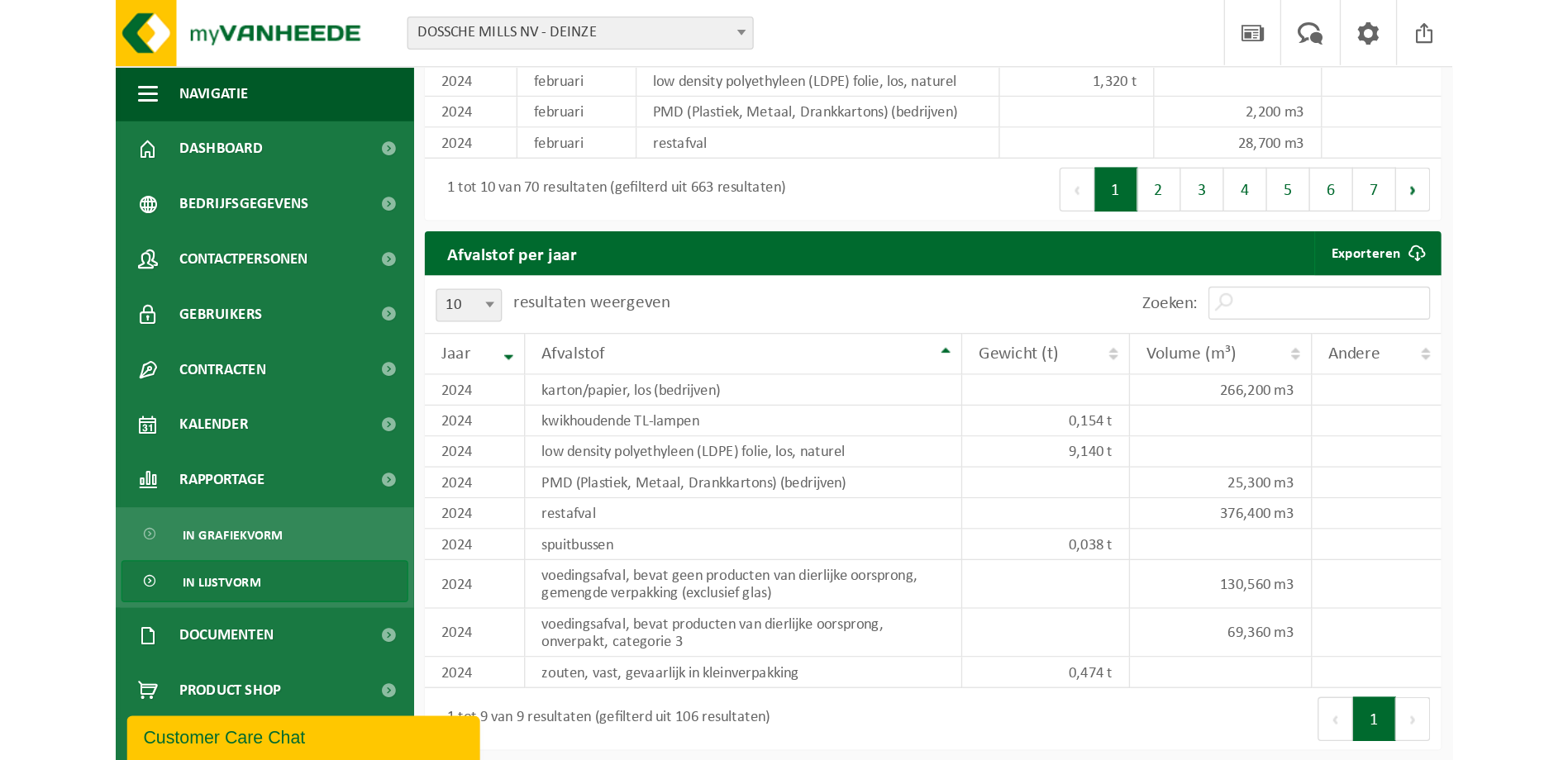 scroll, scrollTop: 1475, scrollLeft: 0, axis: vertical 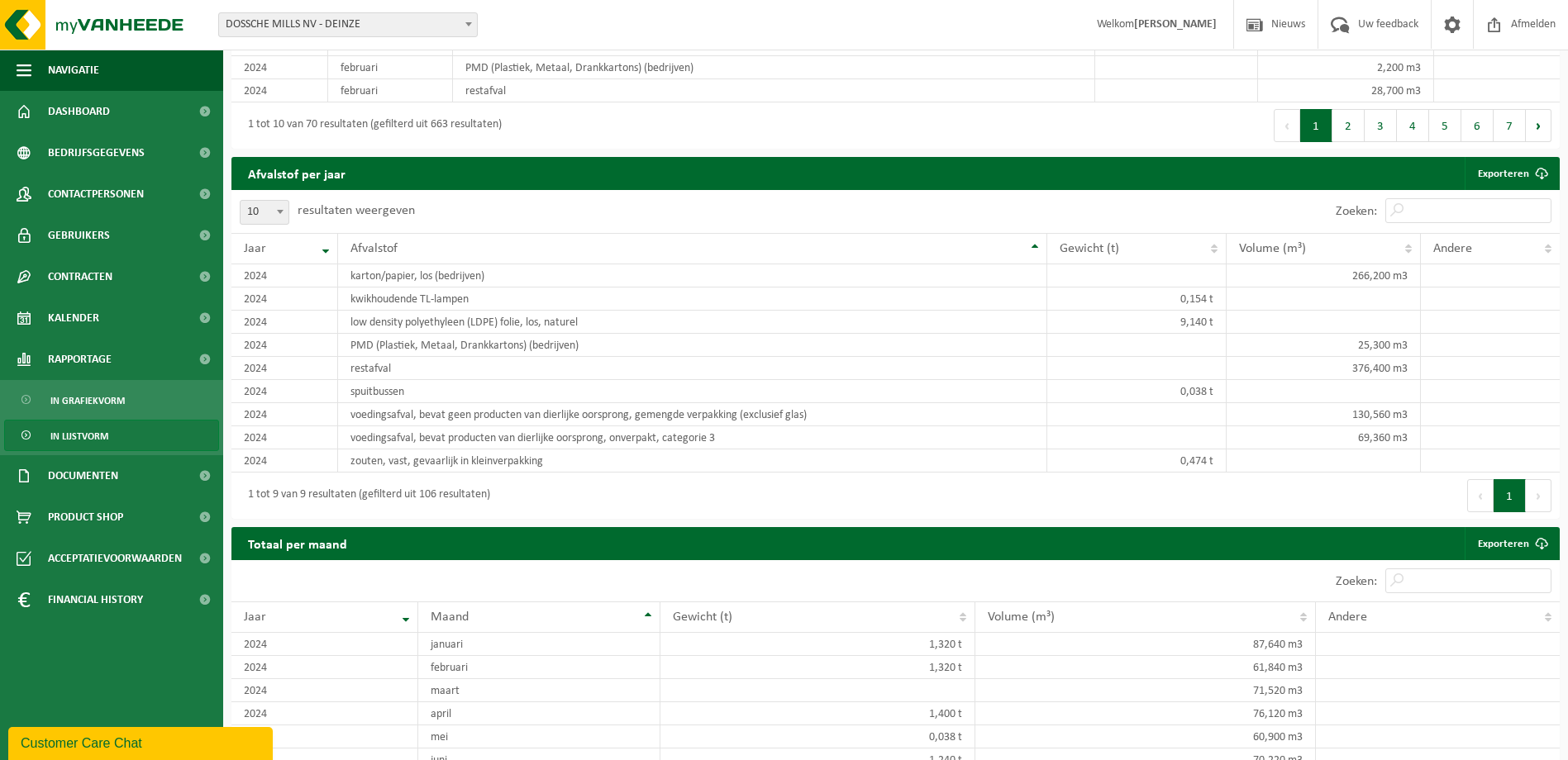 click on "DOSSCHE MILLS NV - DEINZE" at bounding box center [348, 25] 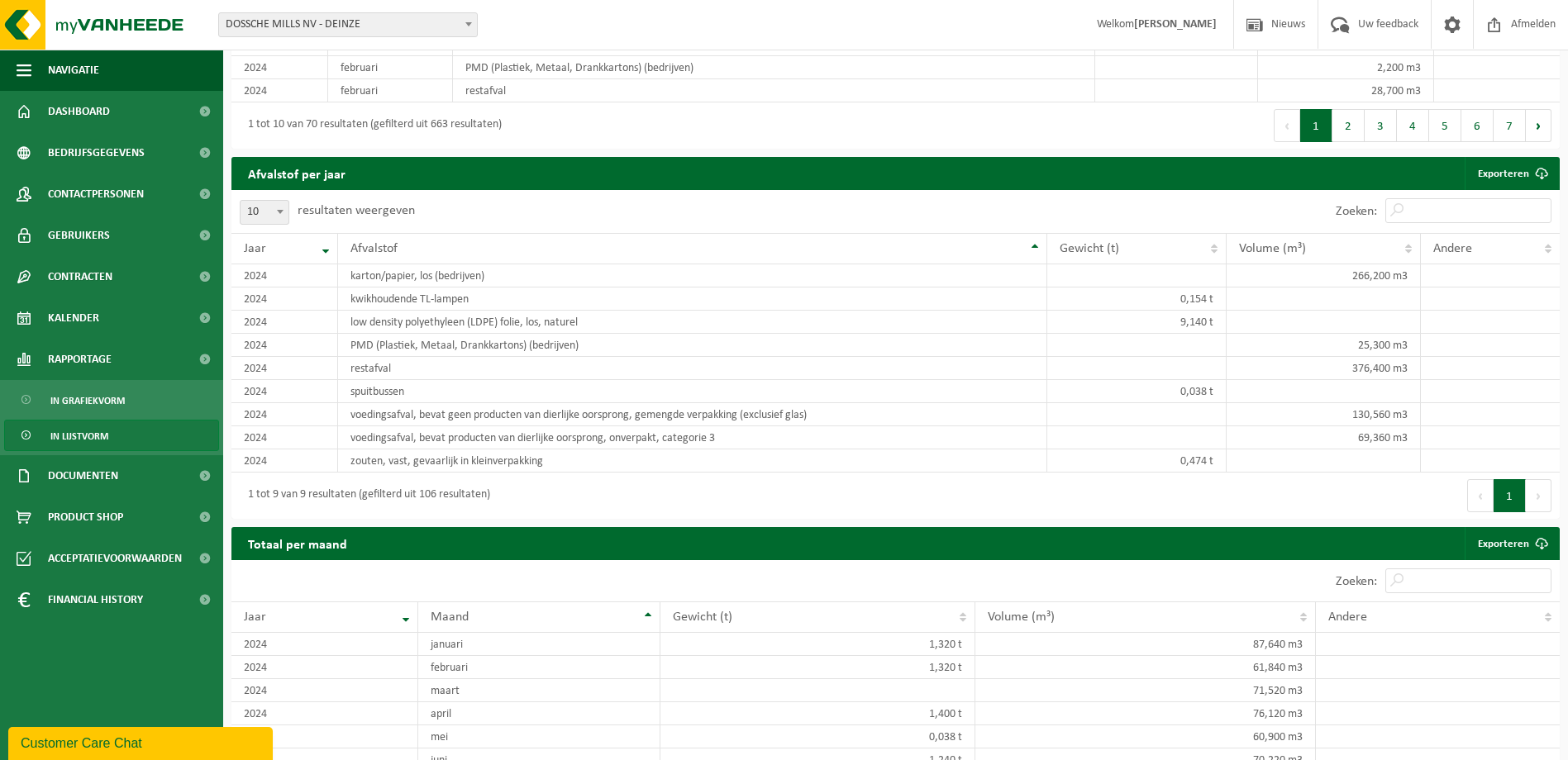 click on "1 tot 10 van 70 resultaten  (gefilterd uit 663 resultaten)" at bounding box center (564, 126) 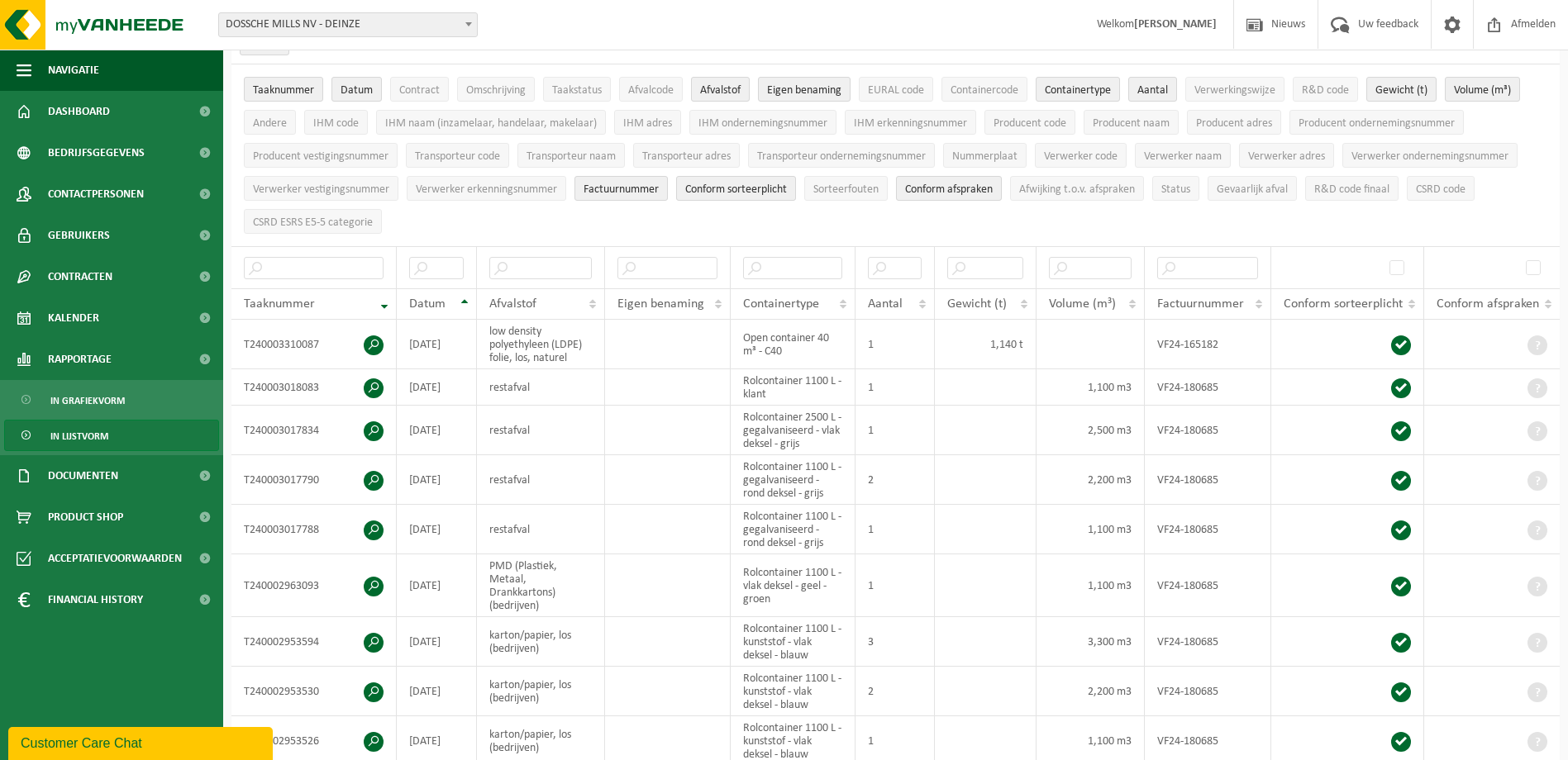 scroll, scrollTop: 0, scrollLeft: 0, axis: both 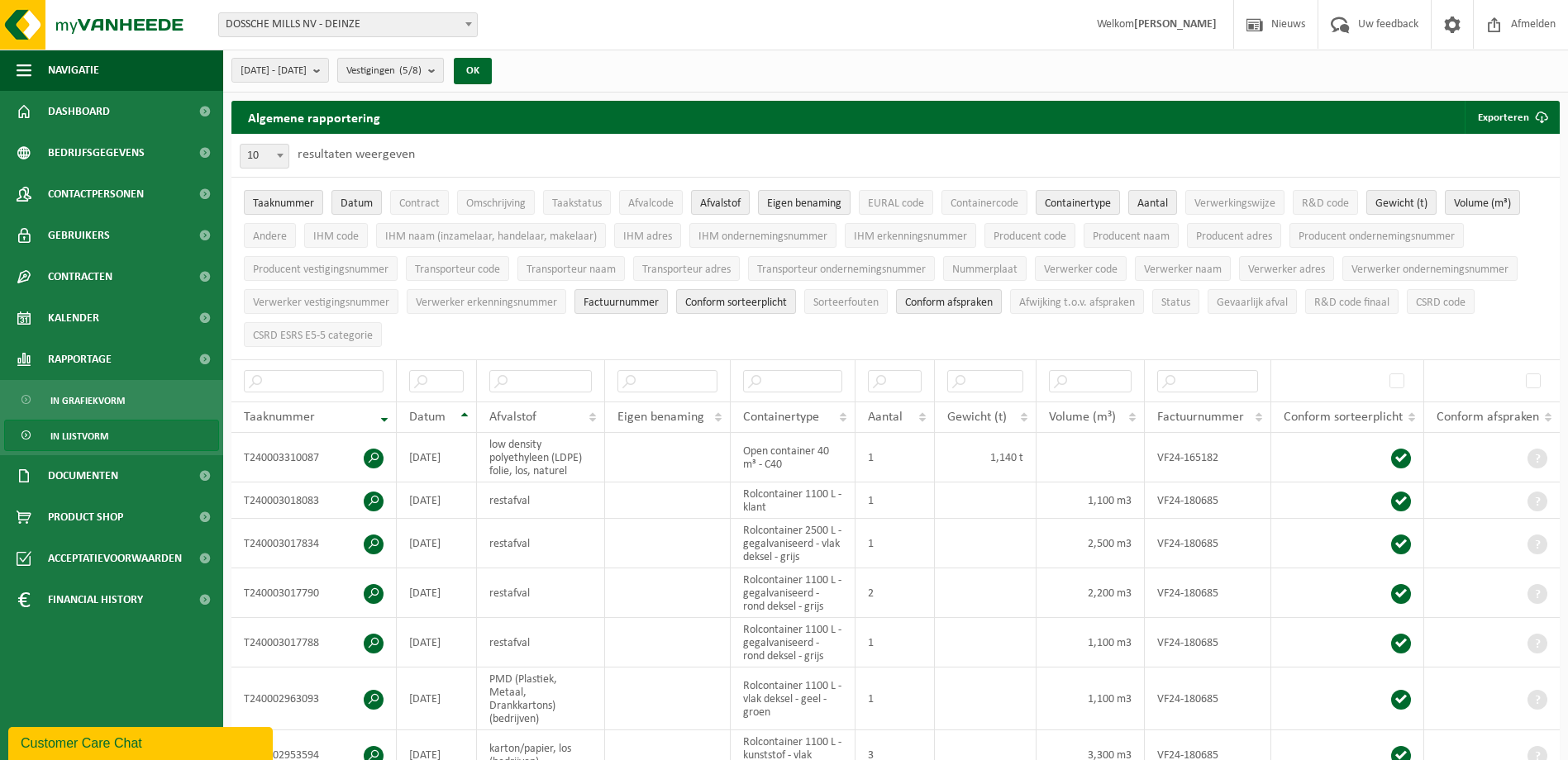 click on "Vestigingen  (5/8)" at bounding box center (390, 70) 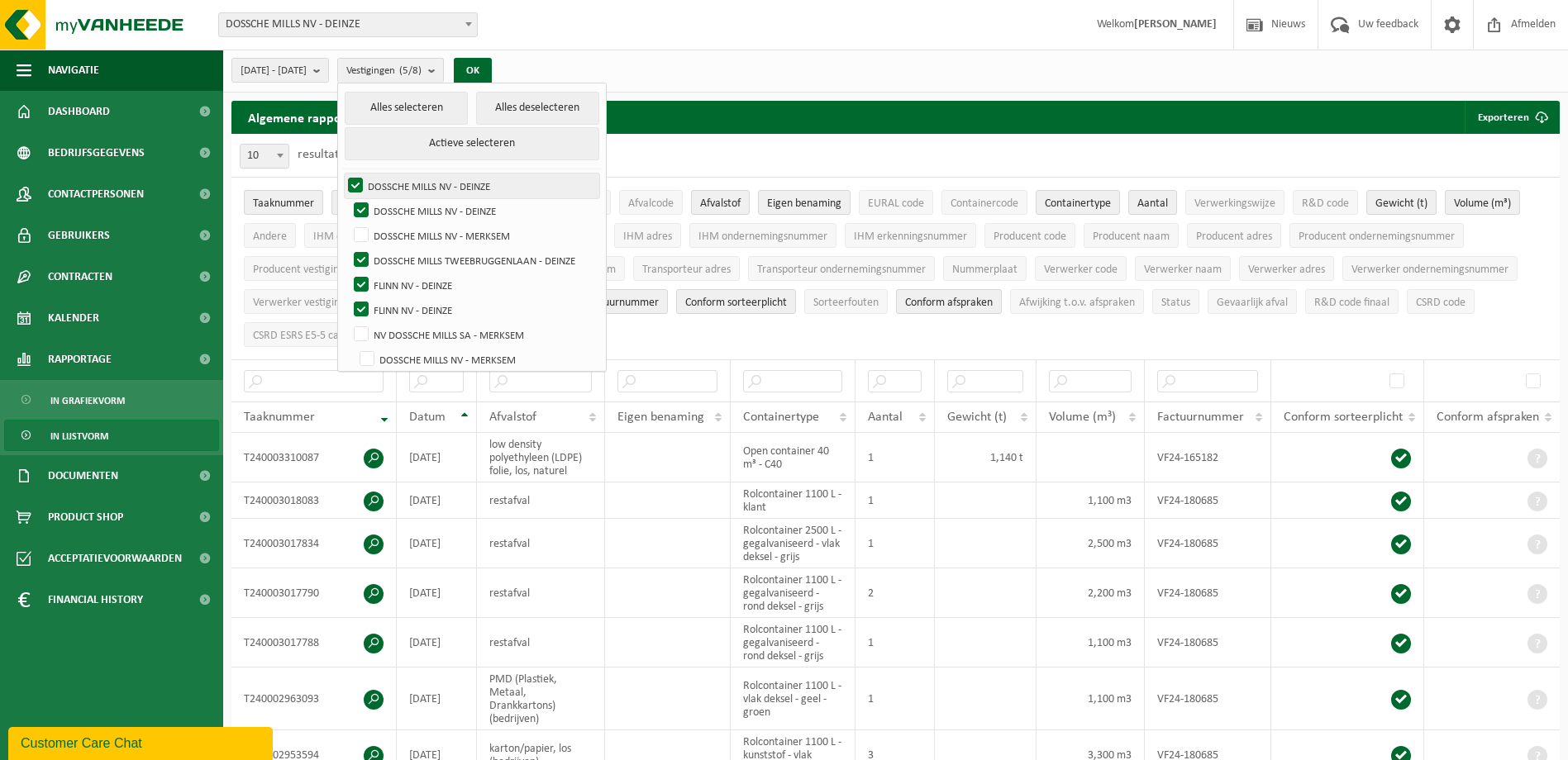 click on "DOSSCHE MILLS NV - DEINZE" at bounding box center [472, 186] 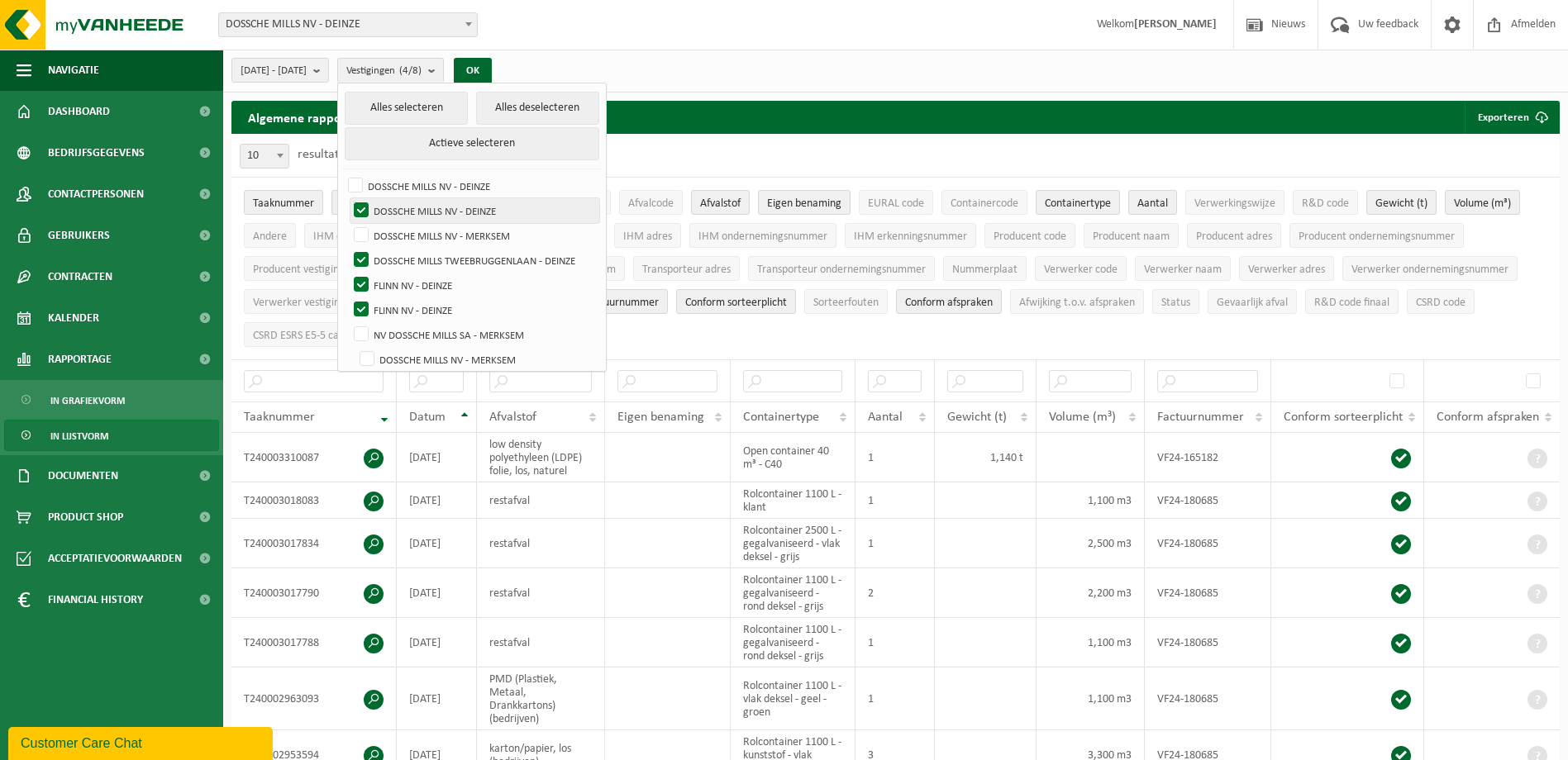 click on "DOSSCHE MILLS NV - DEINZE" at bounding box center (474, 211) 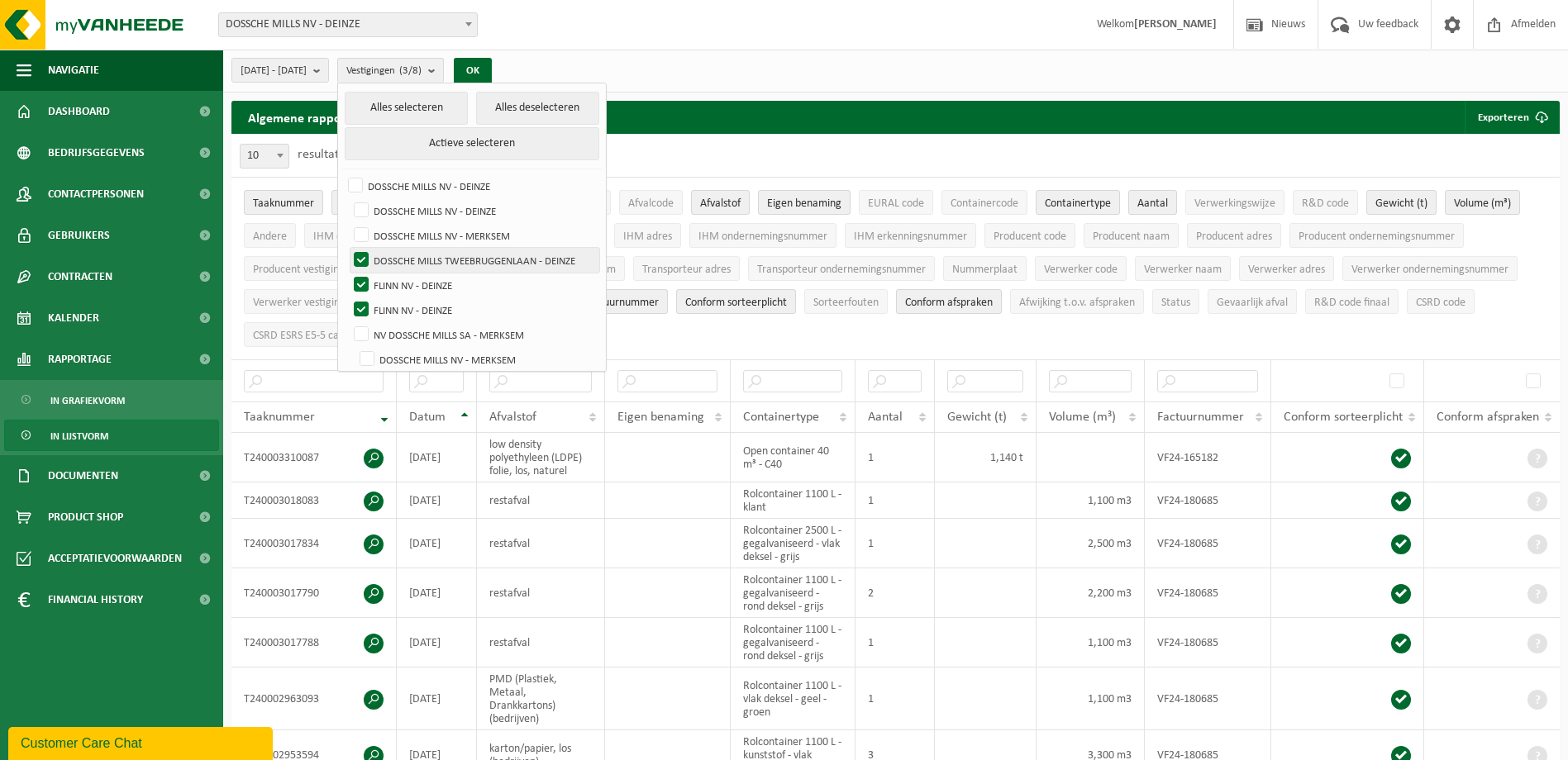 click on "DOSSCHE MILLS TWEEBRUGGENLAAN - DEINZE" at bounding box center [474, 260] 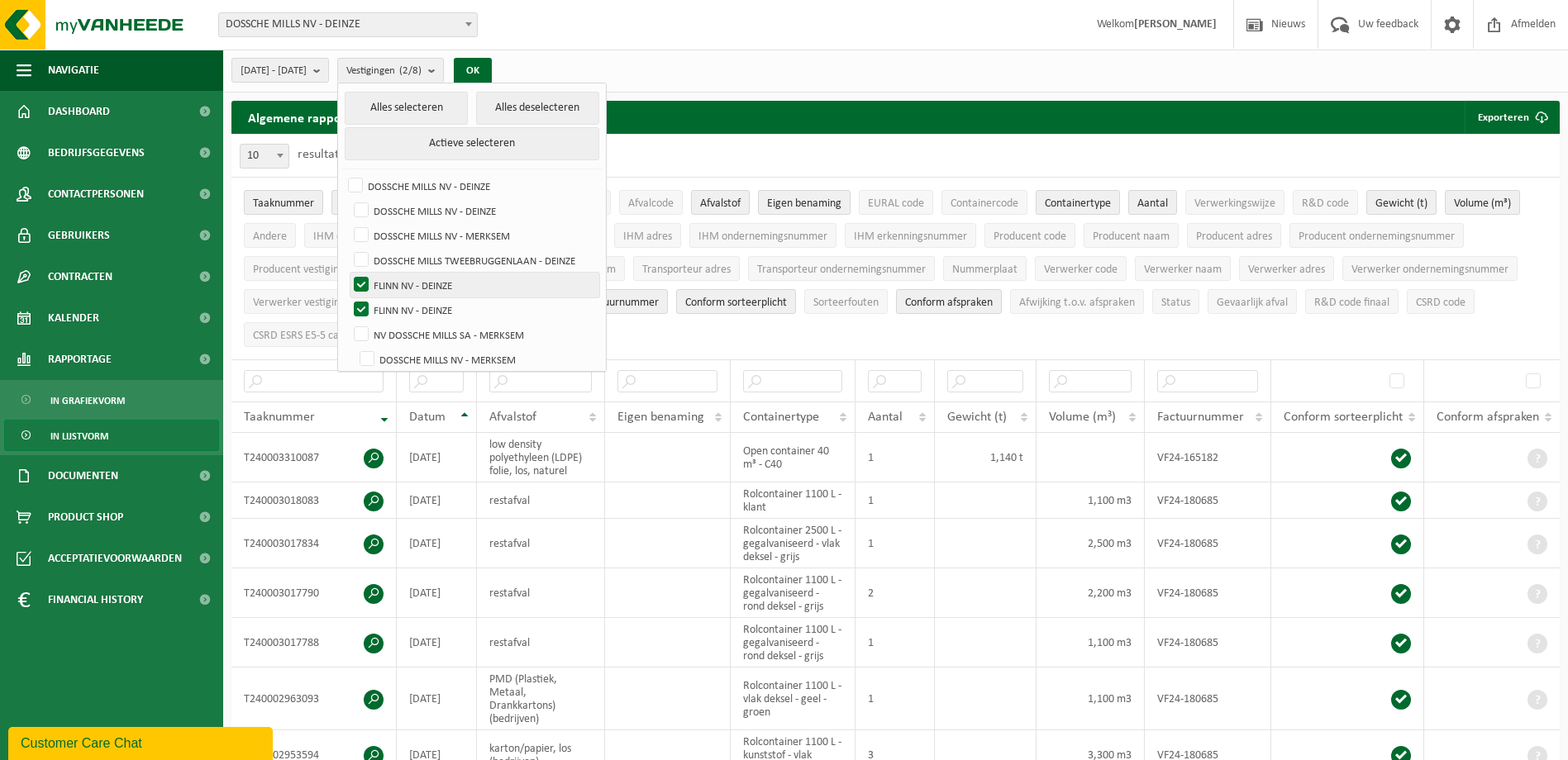 click on "FLINN NV - DEINZE" at bounding box center (474, 285) 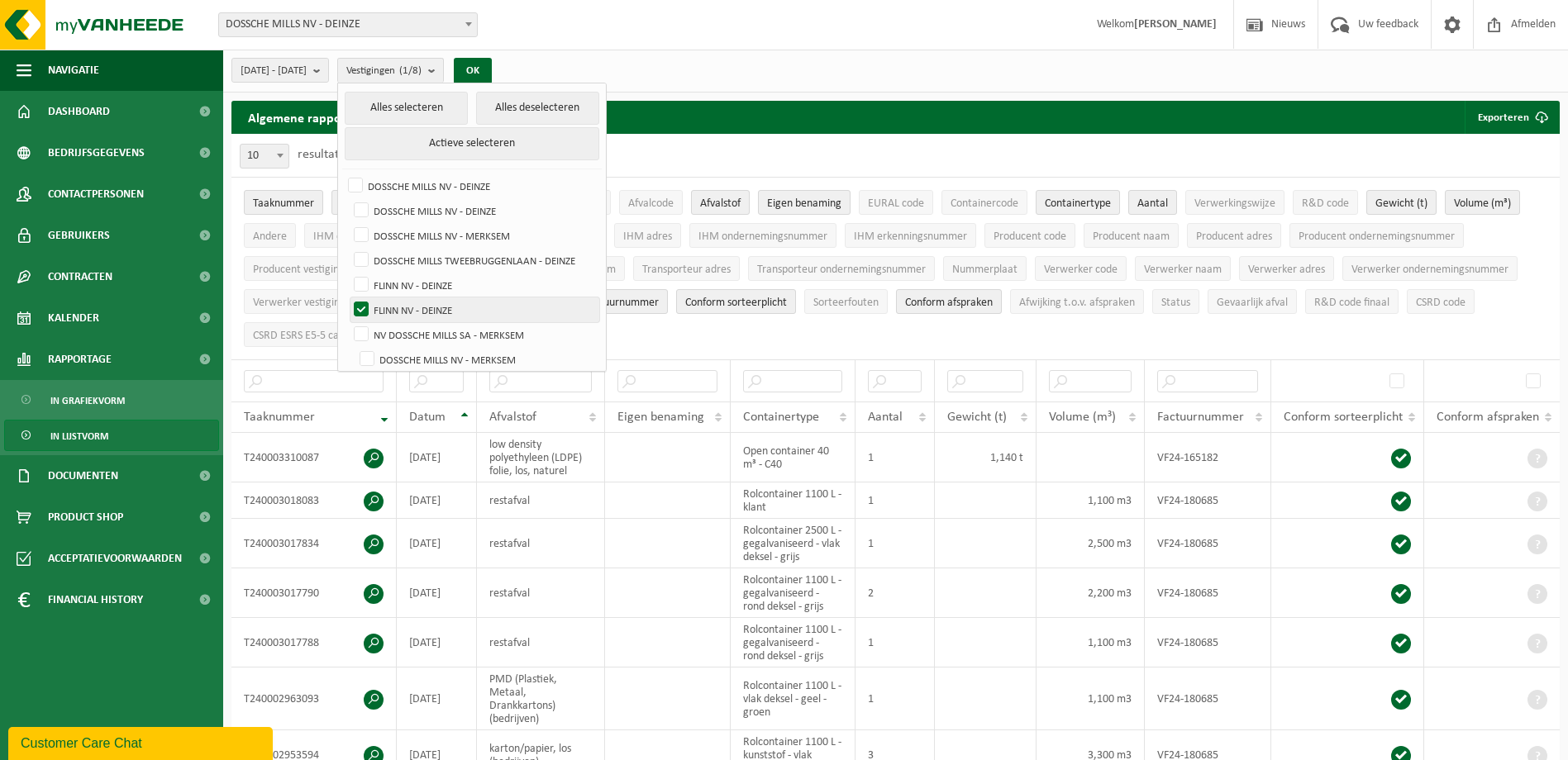 click on "FLINN NV - DEINZE" at bounding box center [474, 310] 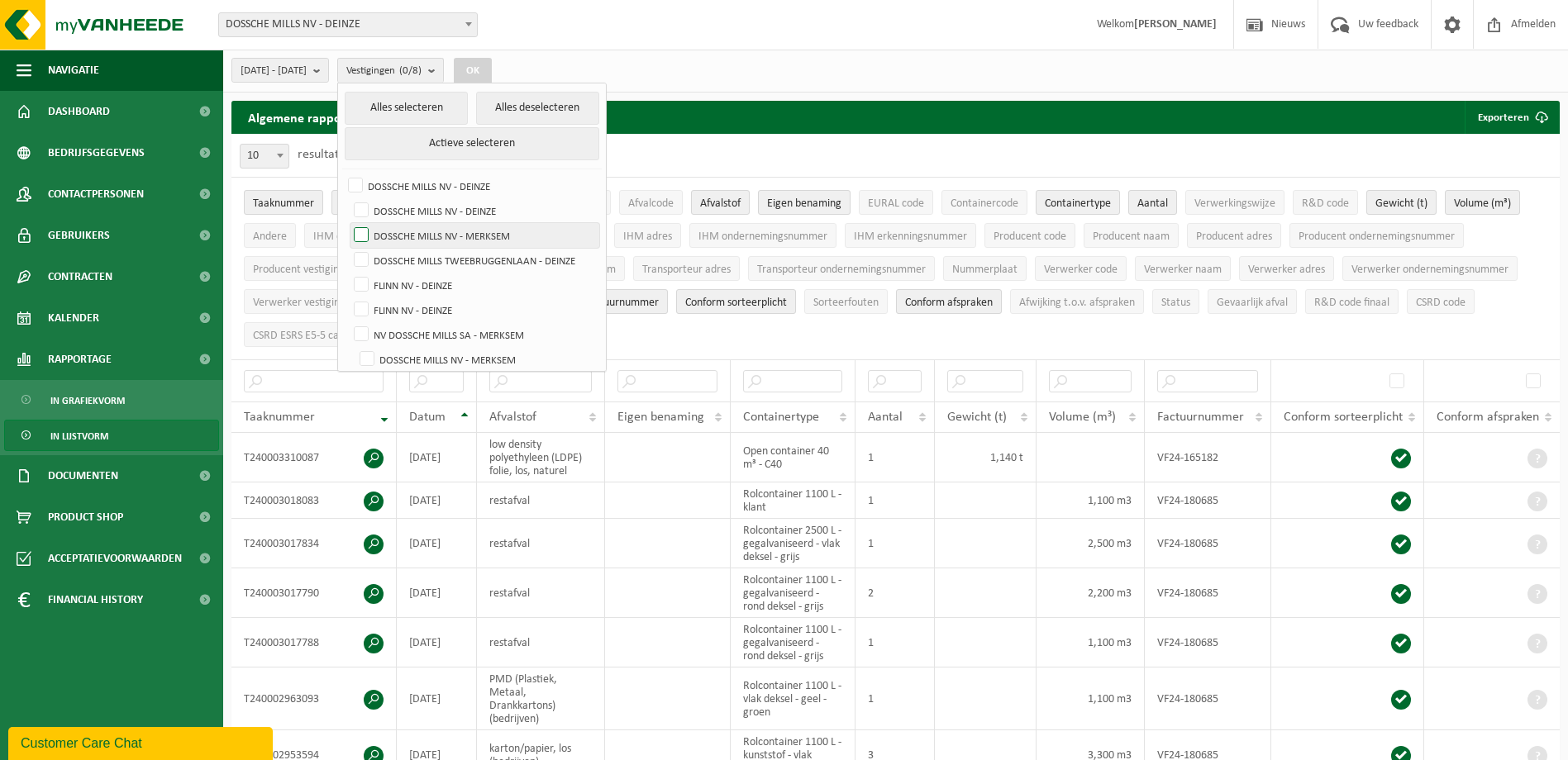 click on "DOSSCHE MILLS NV - MERKSEM" at bounding box center [474, 235] 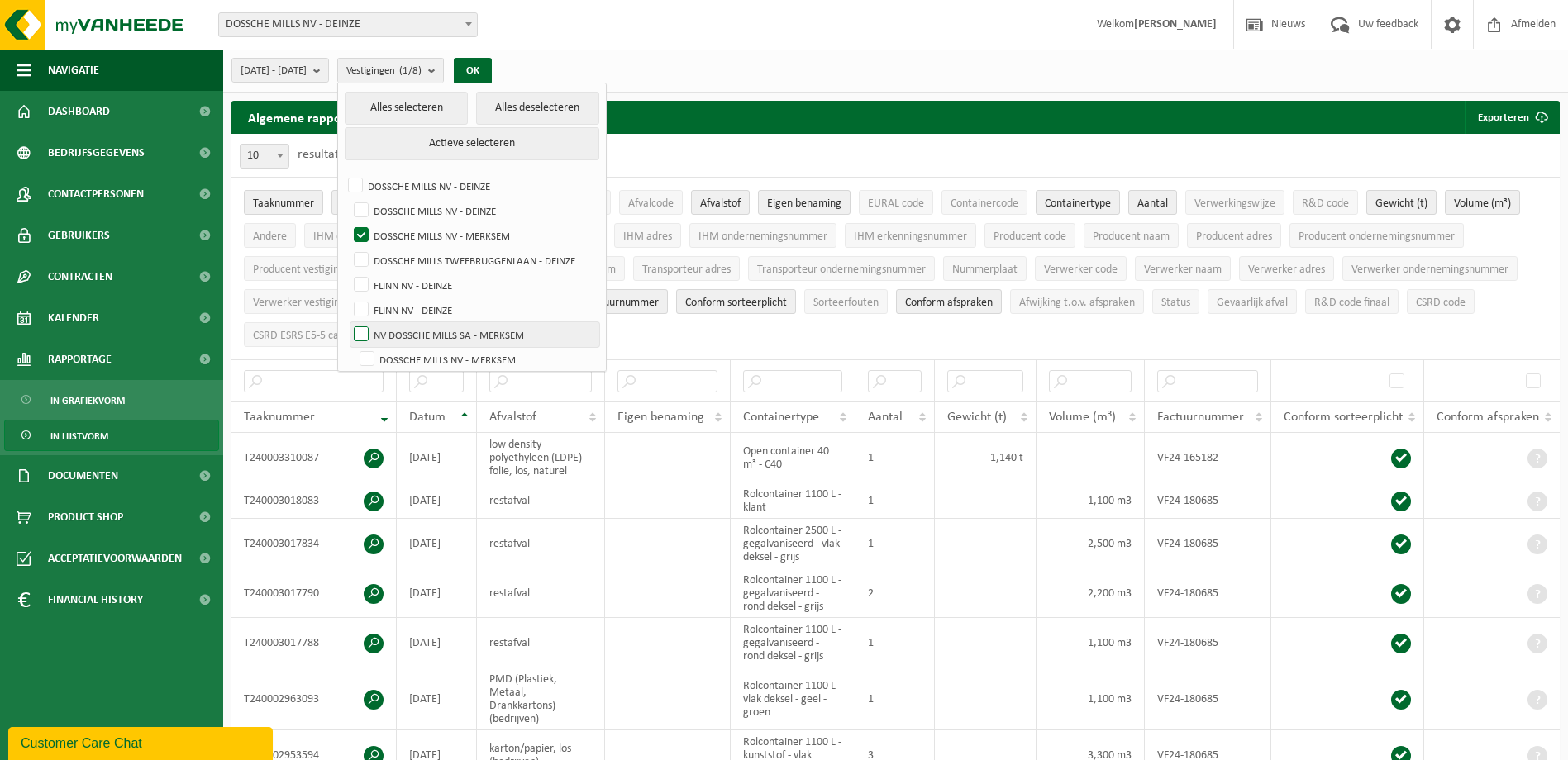 click on "NV DOSSCHE MILLS SA - MERKSEM" at bounding box center (474, 335) 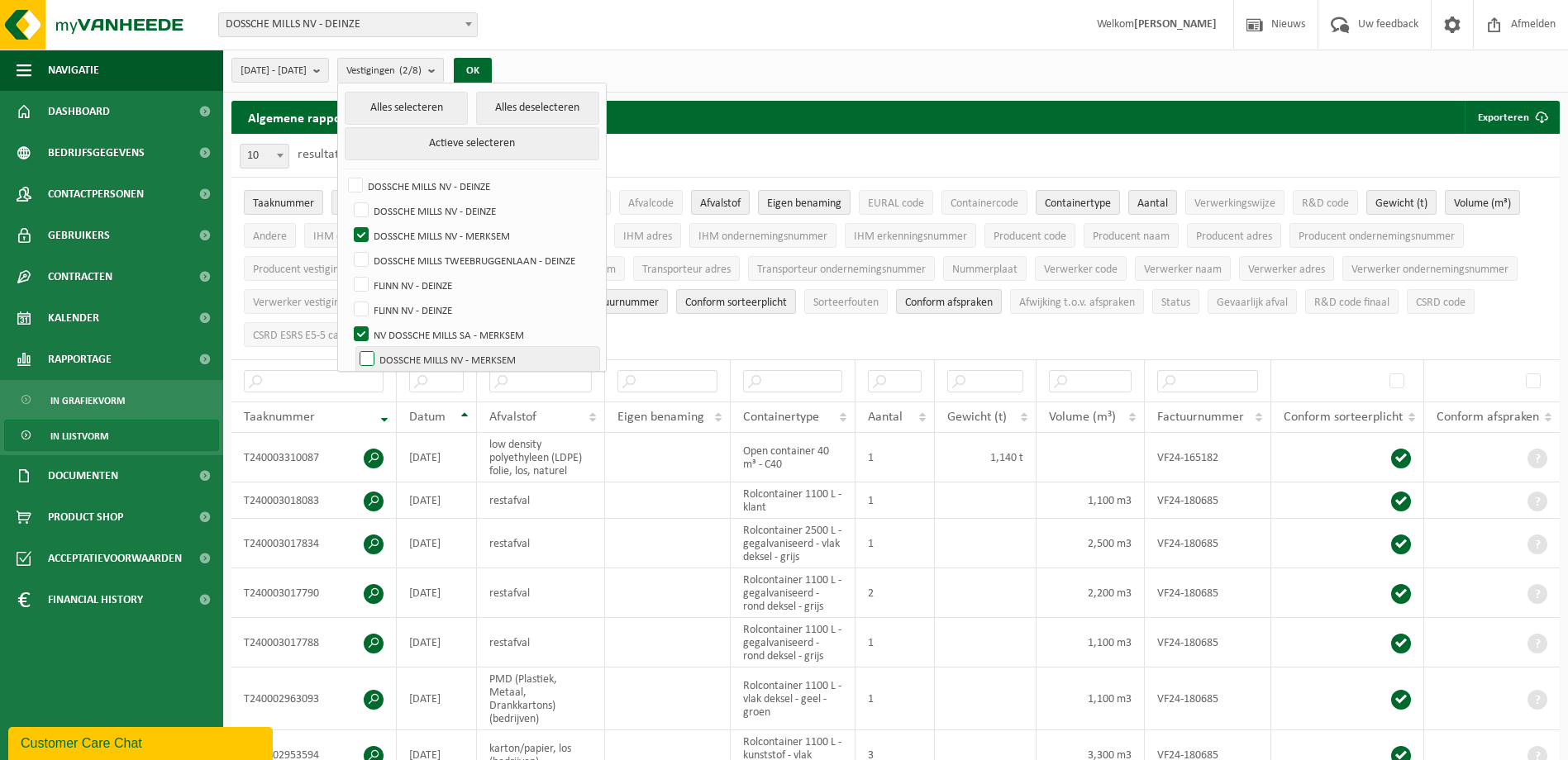 click on "DOSSCHE MILLS NV - MERKSEM" at bounding box center [478, 359] 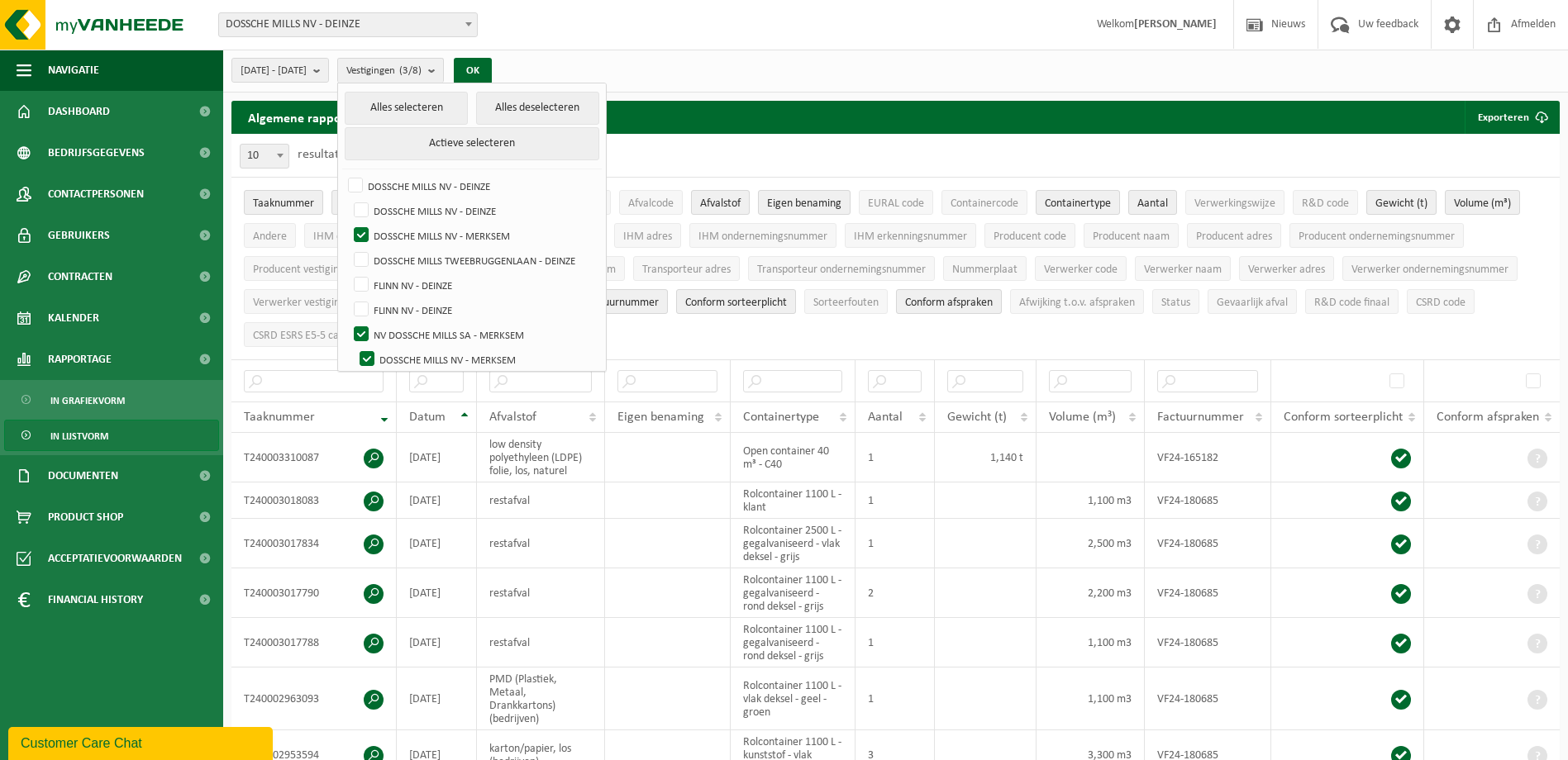 click on "[DATE] - [DATE]               Huidige maand       Vorige maand       Laatste 6 maanden       Huidig jaar       Vorig jaar       Aangepast       van   [DATE]       tot   [DATE]                           Vestigingen  (3/8)               Alles selecteren   Alles deselecteren   Actieve selecteren         DOSSCHE [PERSON_NAME] NV - DEINZE       DOSSCHE [PERSON_NAME] NV - DEINZE       DOSSCHE [PERSON_NAME] NV - MERKSEM       DOSSCHE [PERSON_NAME] TWEEBRUGGENLAAN - DEINZE       [PERSON_NAME] [GEOGRAPHIC_DATA] - DEINZE       [PERSON_NAME] NV - DEINZE       NV DOSSCHE [PERSON_NAME] - MERKSEM       DOSSCHE [PERSON_NAME] [GEOGRAPHIC_DATA] - MERKSEM                 OK" at bounding box center (366, 70) 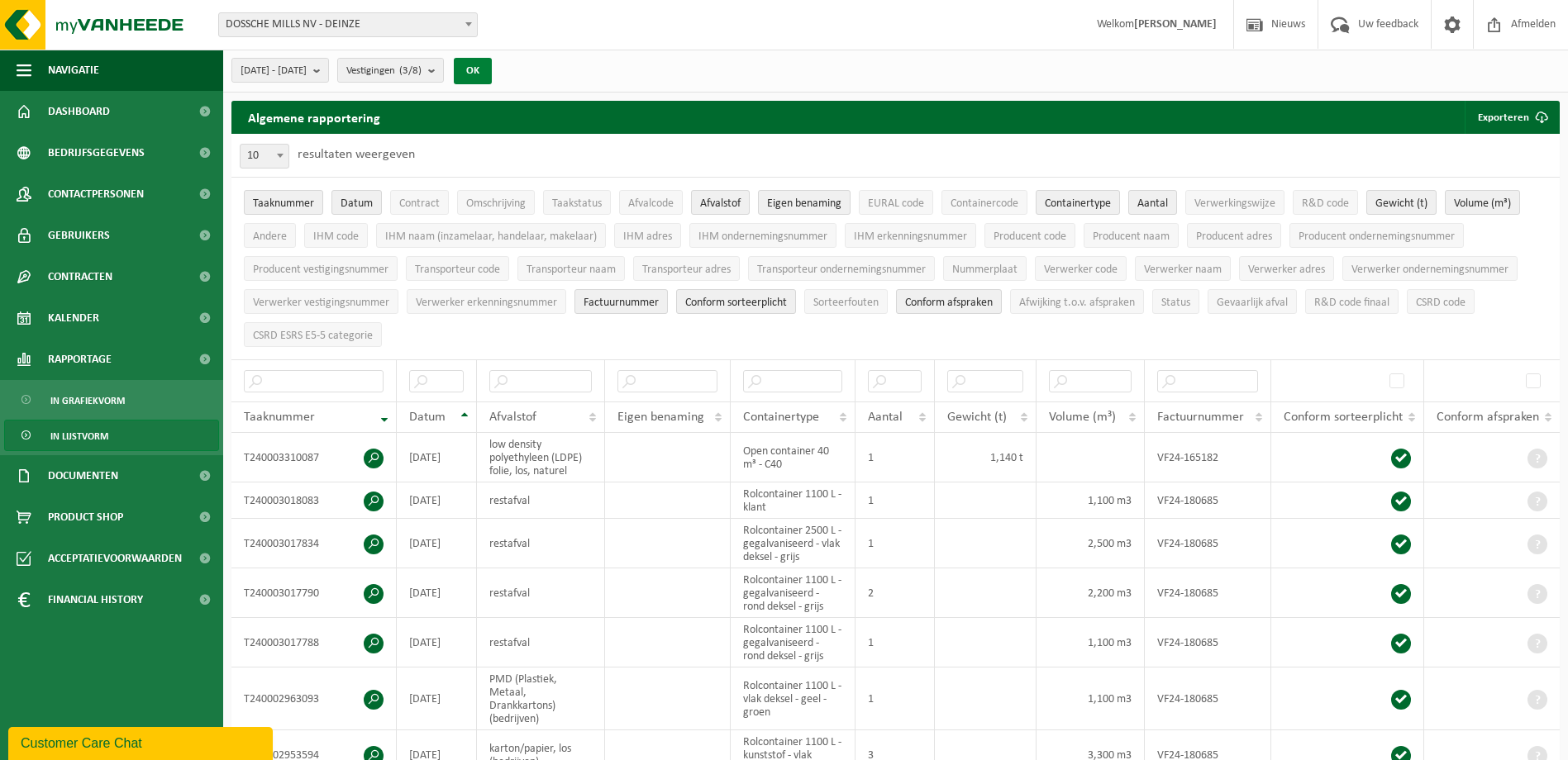 click on "OK" at bounding box center (473, 71) 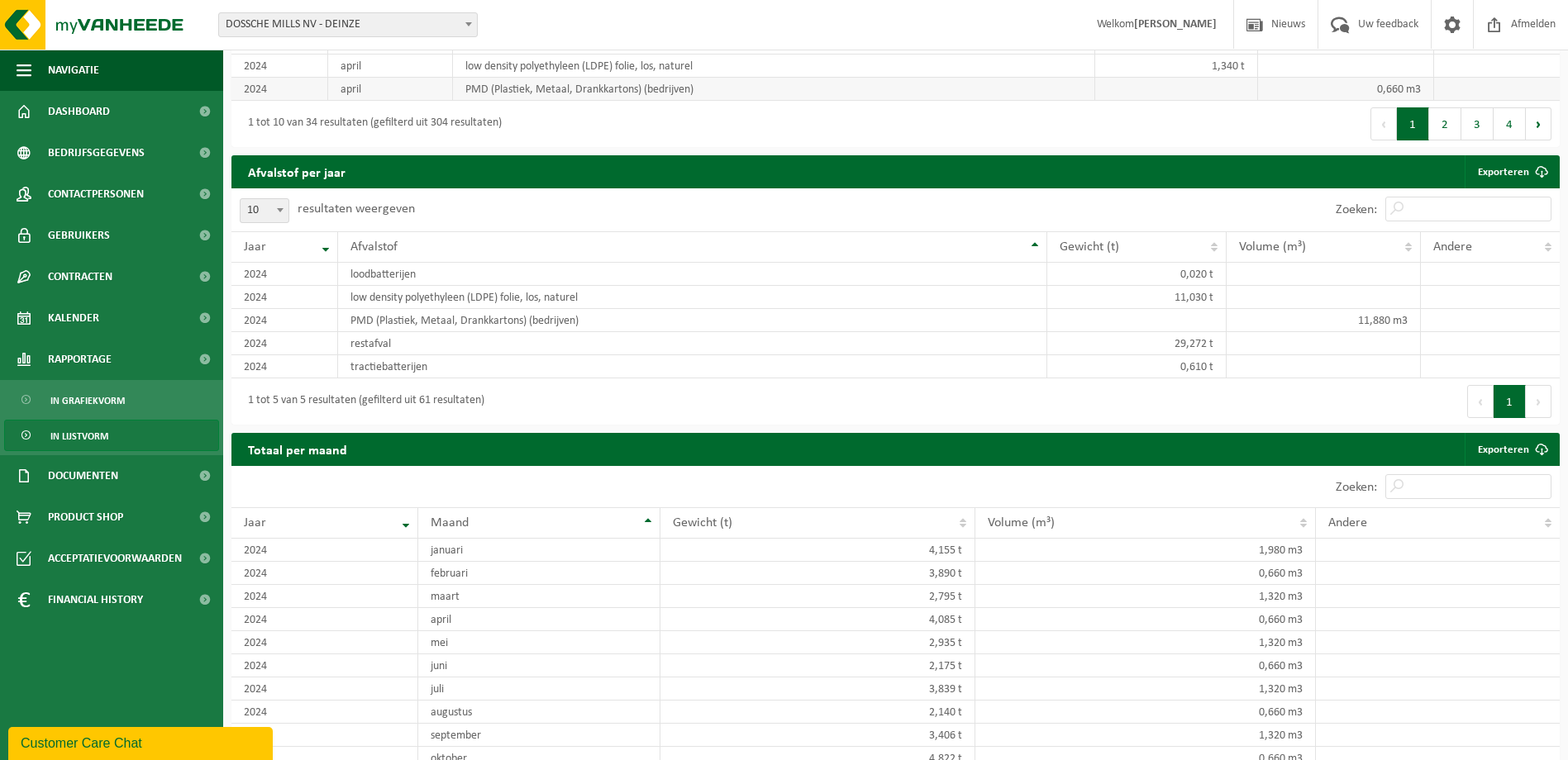 scroll, scrollTop: 1465, scrollLeft: 0, axis: vertical 